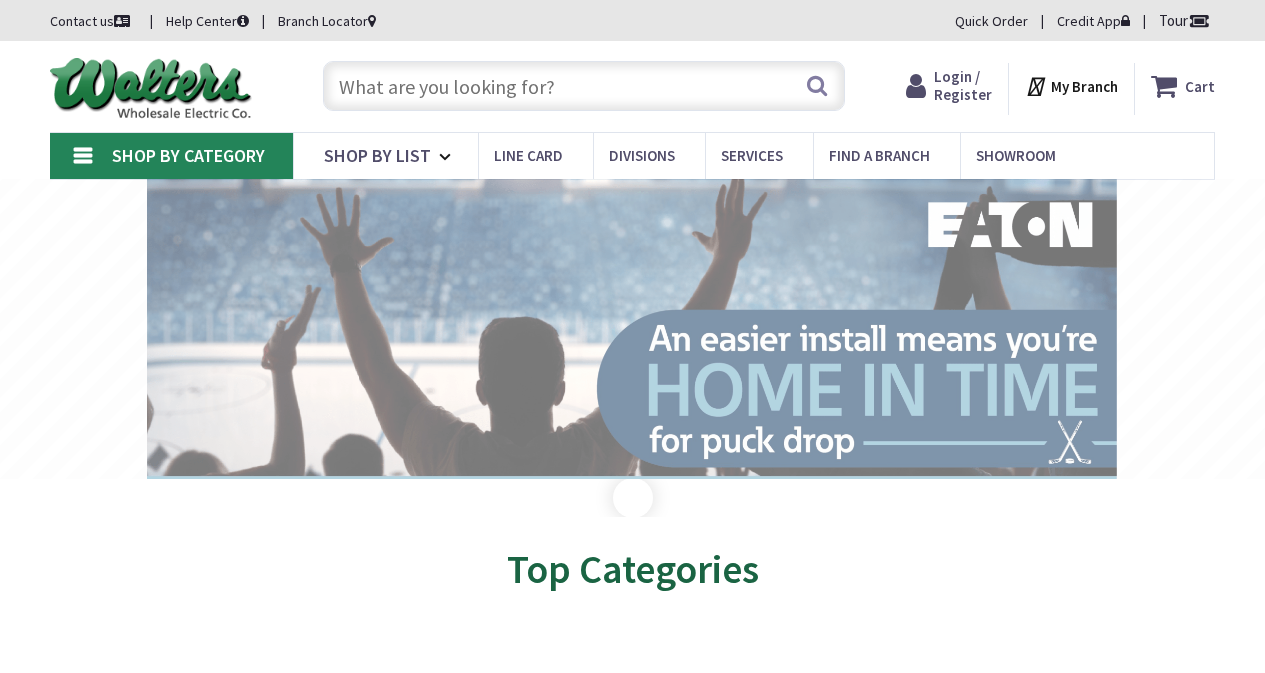 scroll, scrollTop: 0, scrollLeft: 0, axis: both 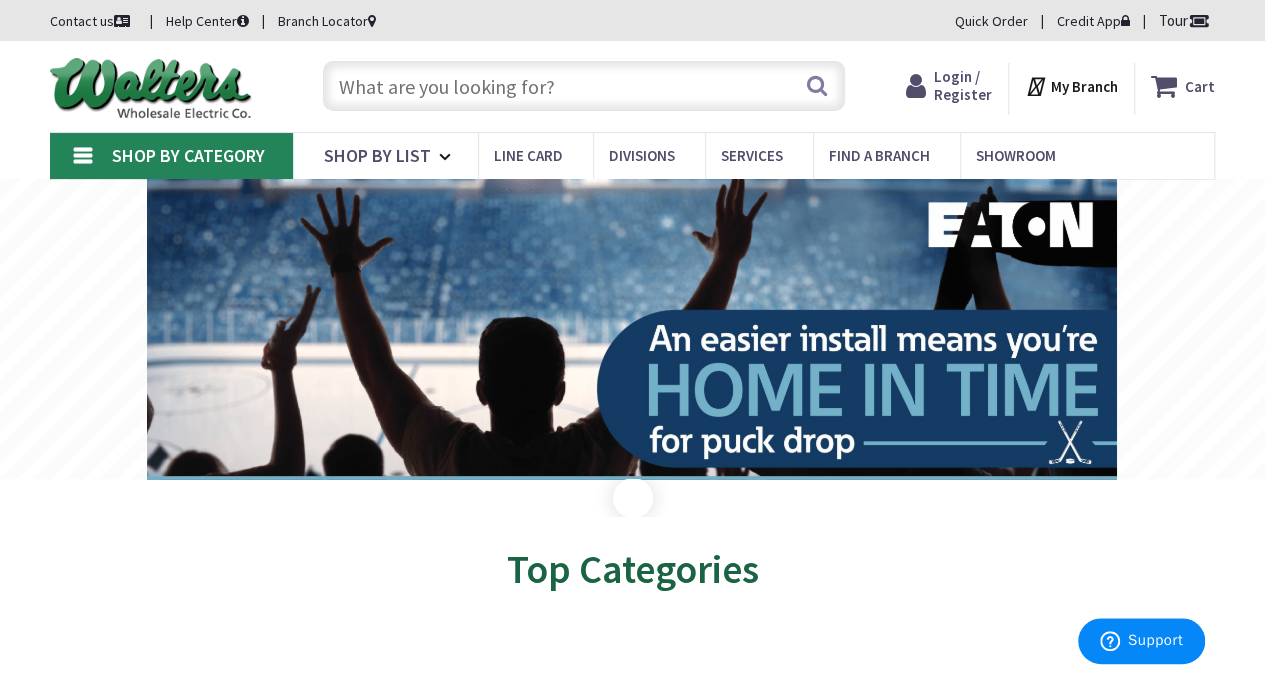click on "Login / Register" at bounding box center (963, 85) 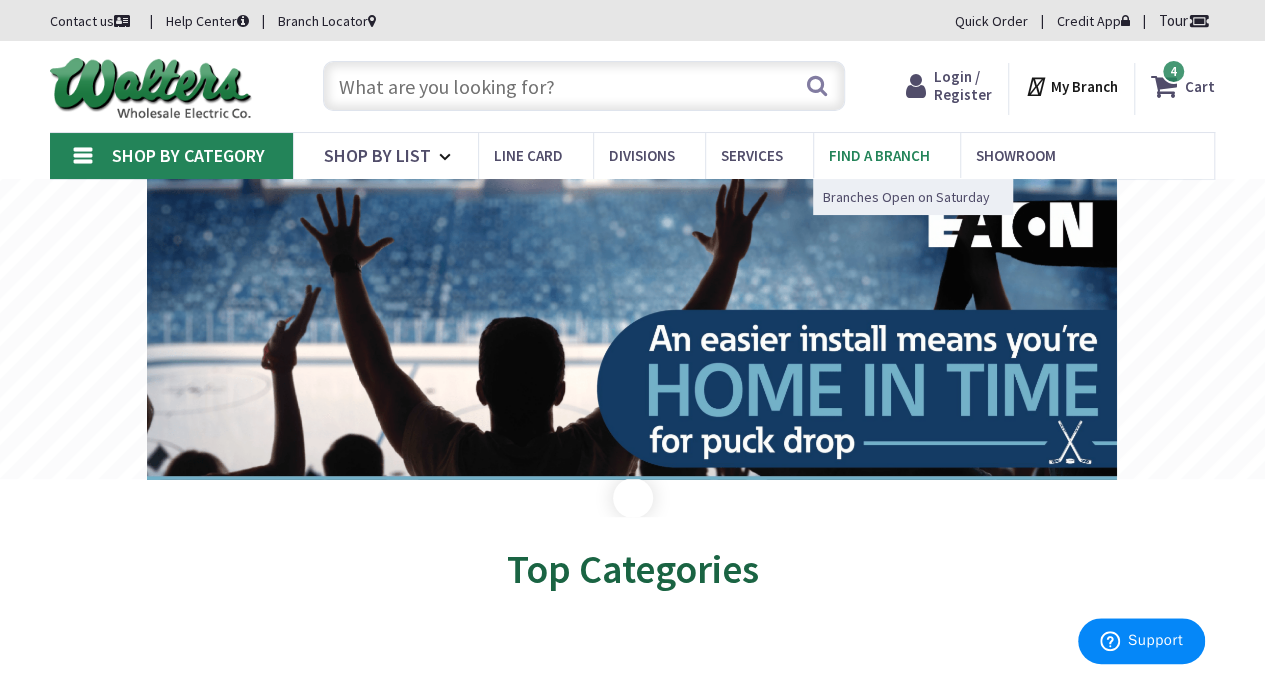 scroll, scrollTop: 0, scrollLeft: 0, axis: both 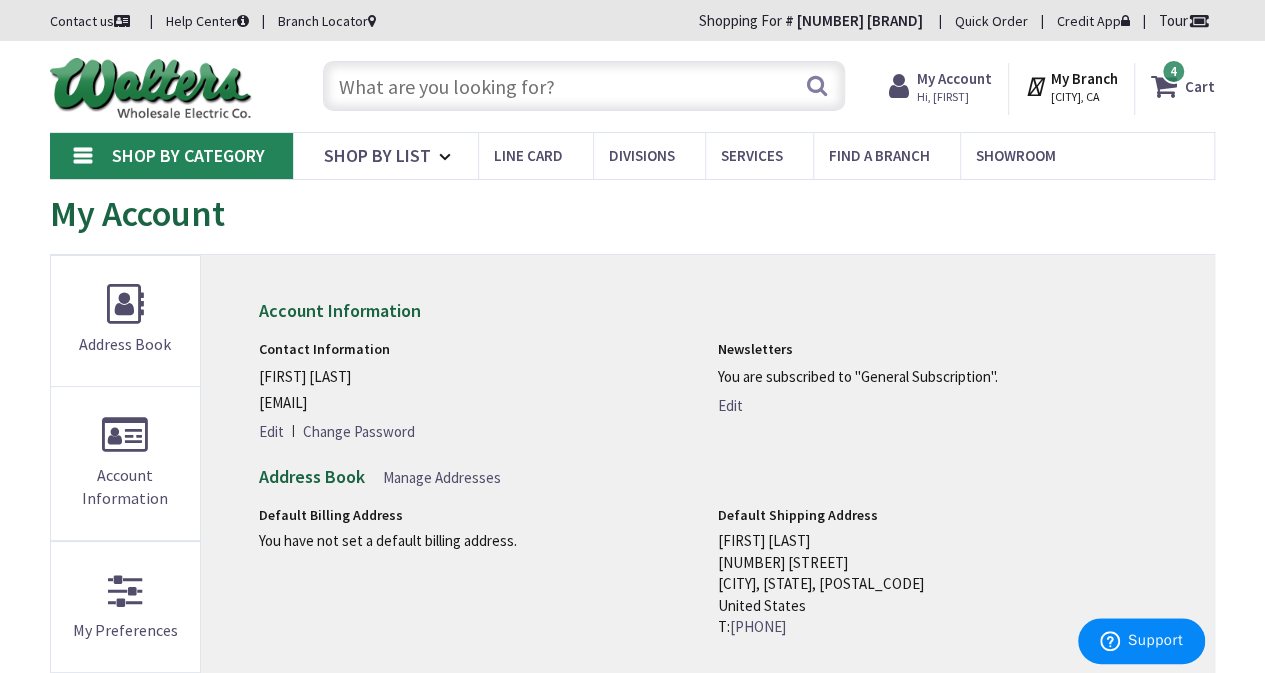 click at bounding box center (1168, 86) 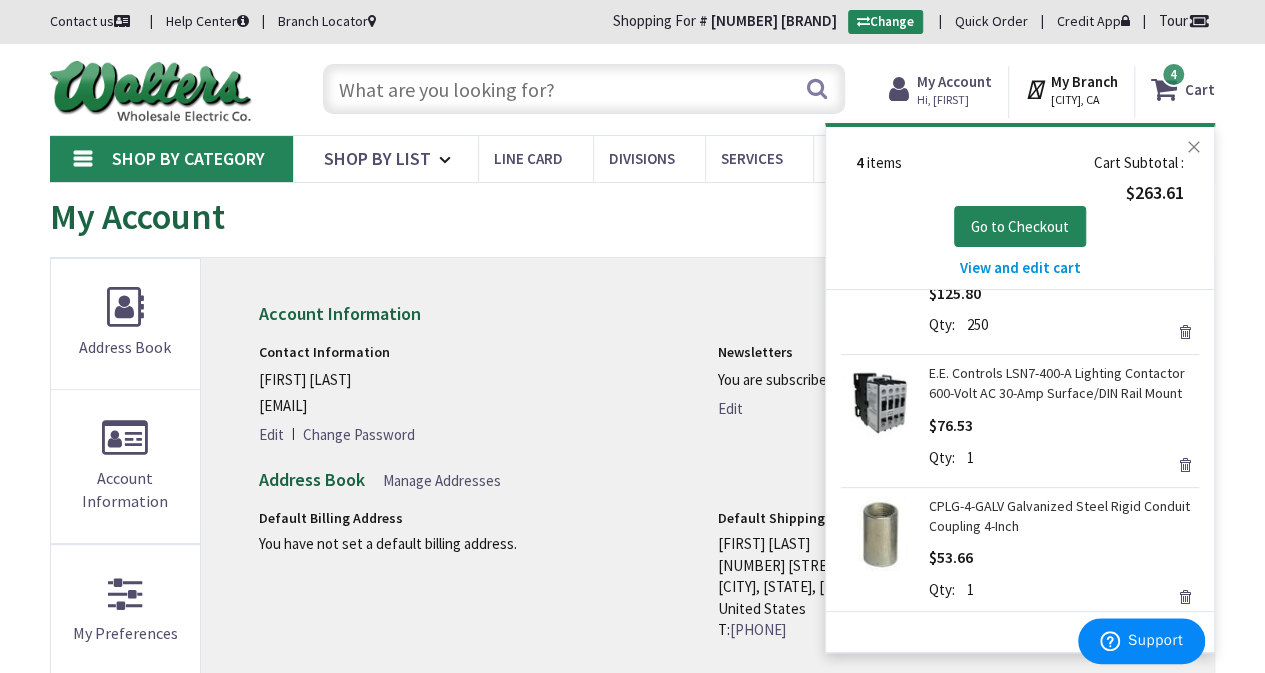 scroll, scrollTop: 287, scrollLeft: 0, axis: vertical 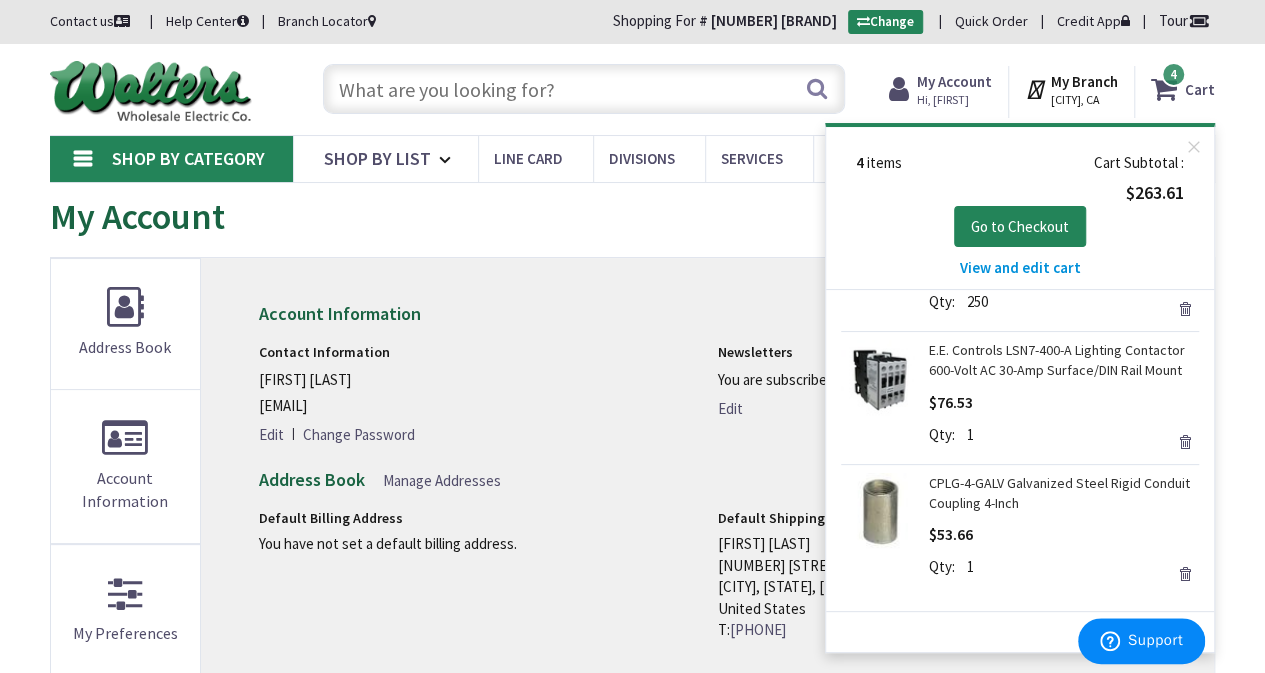 click on "Remove" at bounding box center (1185, 574) 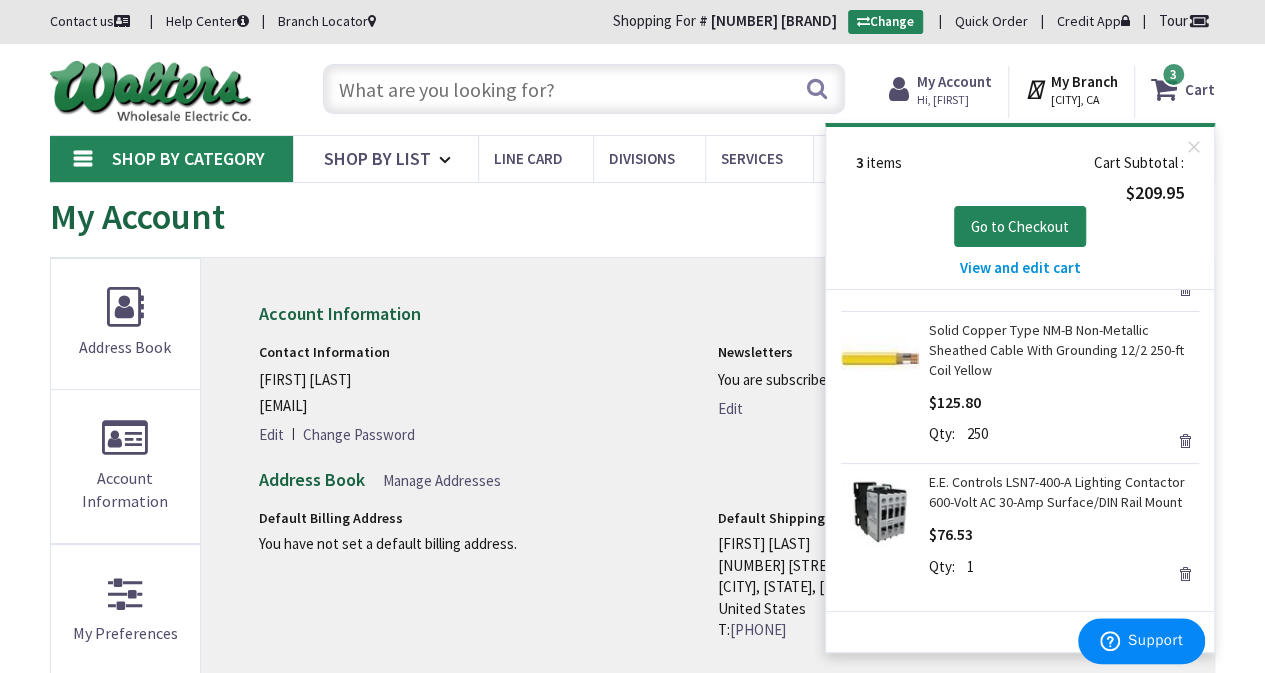 scroll, scrollTop: 0, scrollLeft: 0, axis: both 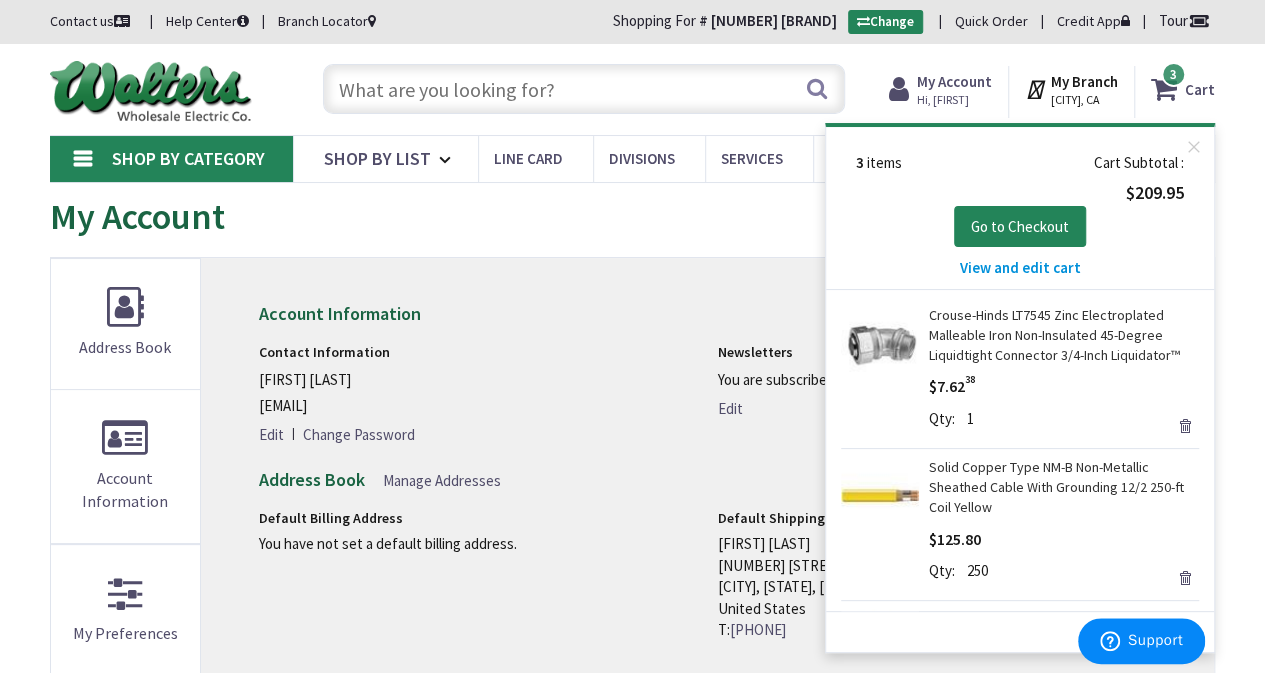 click on "Remove" at bounding box center [1185, 426] 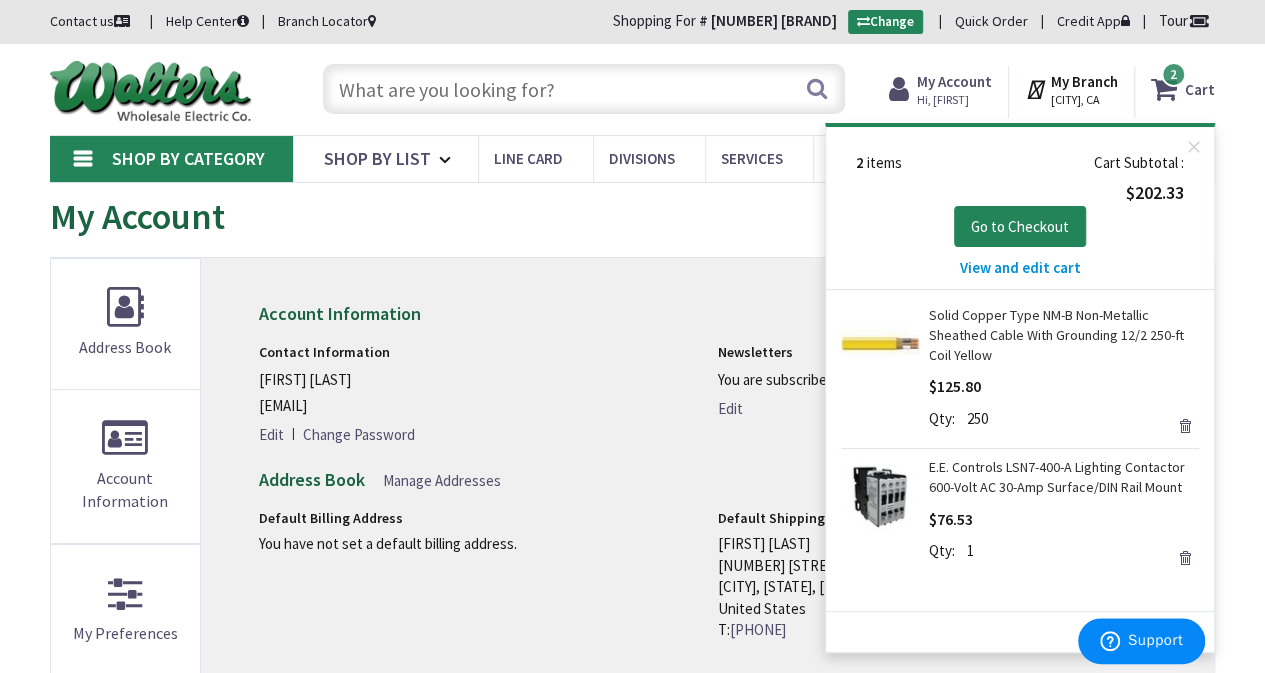 click on "Remove" at bounding box center [1185, 426] 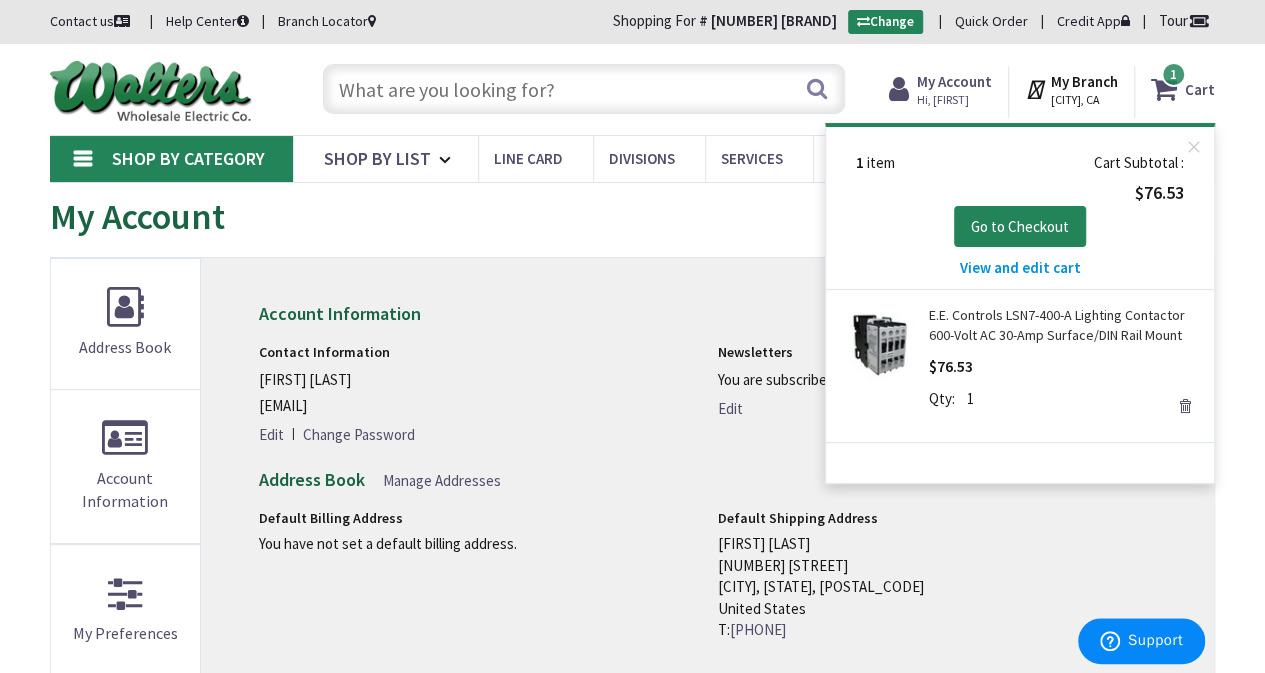 click on "Remove" at bounding box center [1185, 406] 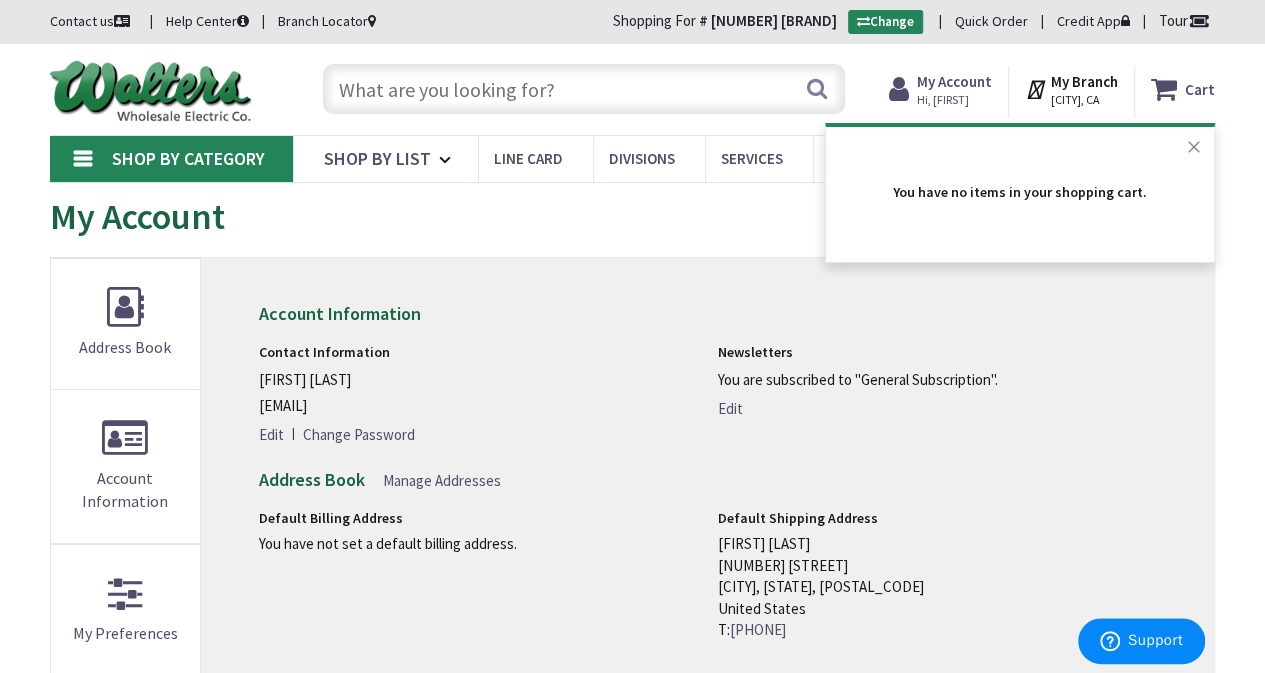 click on "Close" at bounding box center [1194, 147] 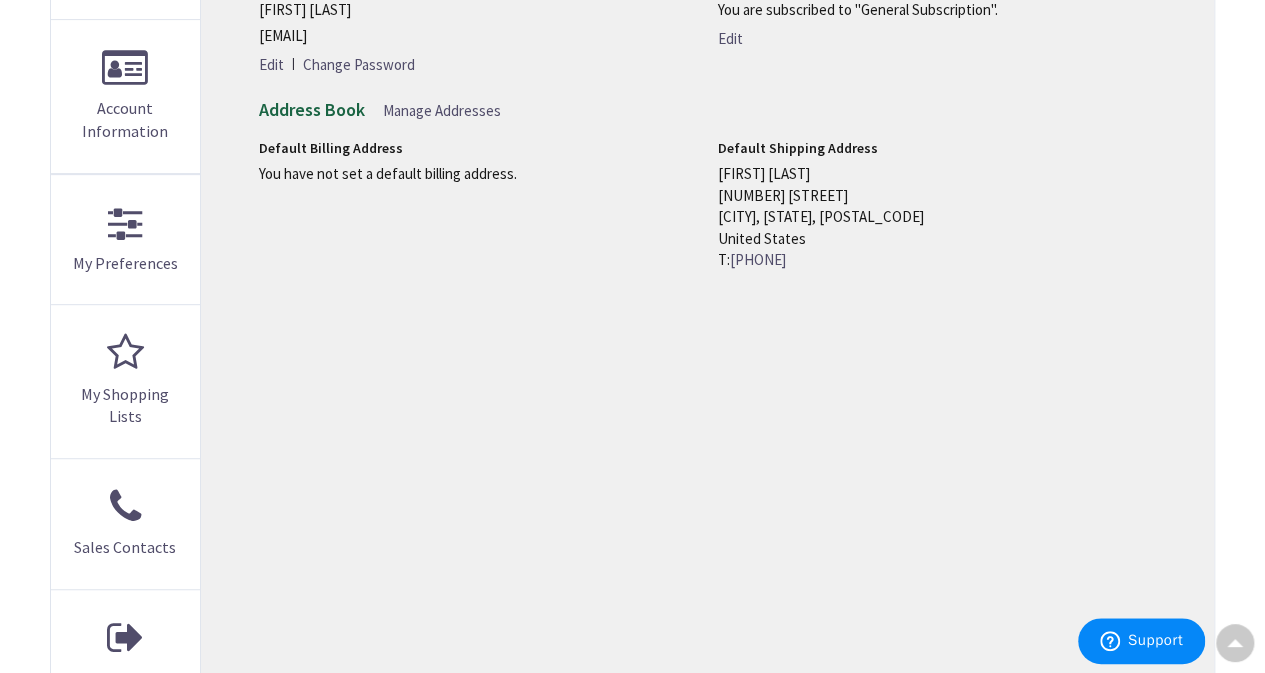 scroll, scrollTop: 0, scrollLeft: 0, axis: both 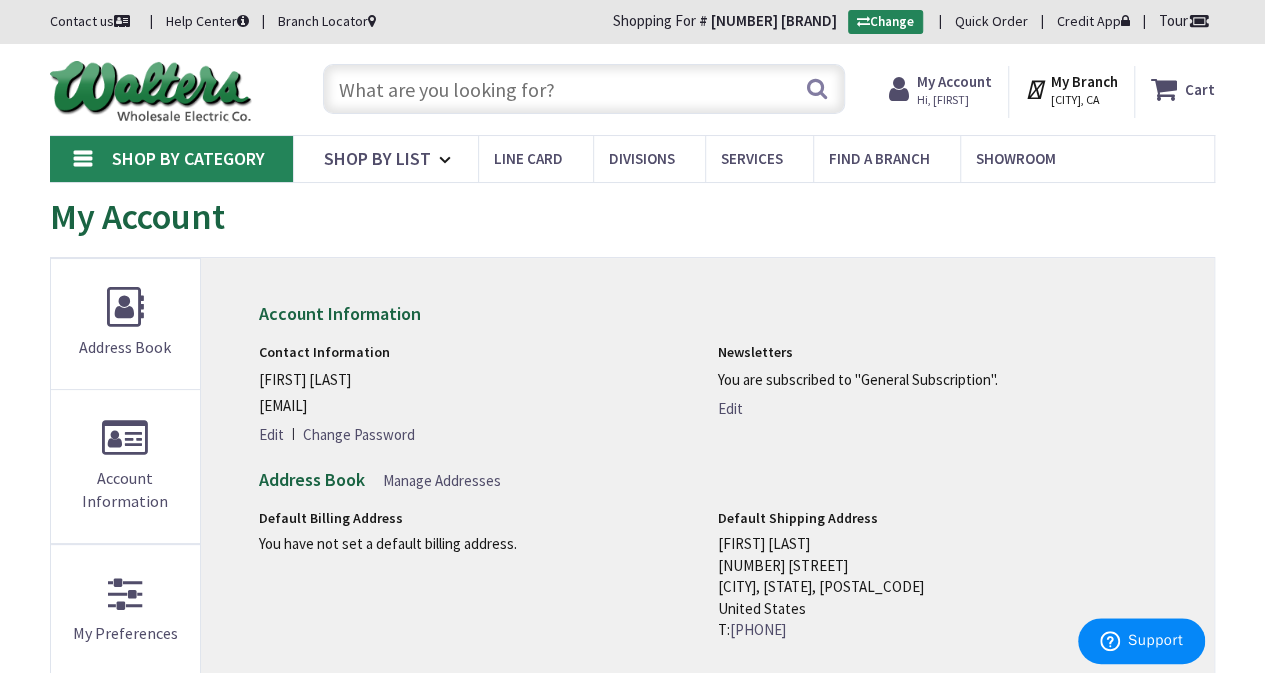 click on "Shop By Category" at bounding box center (171, 159) 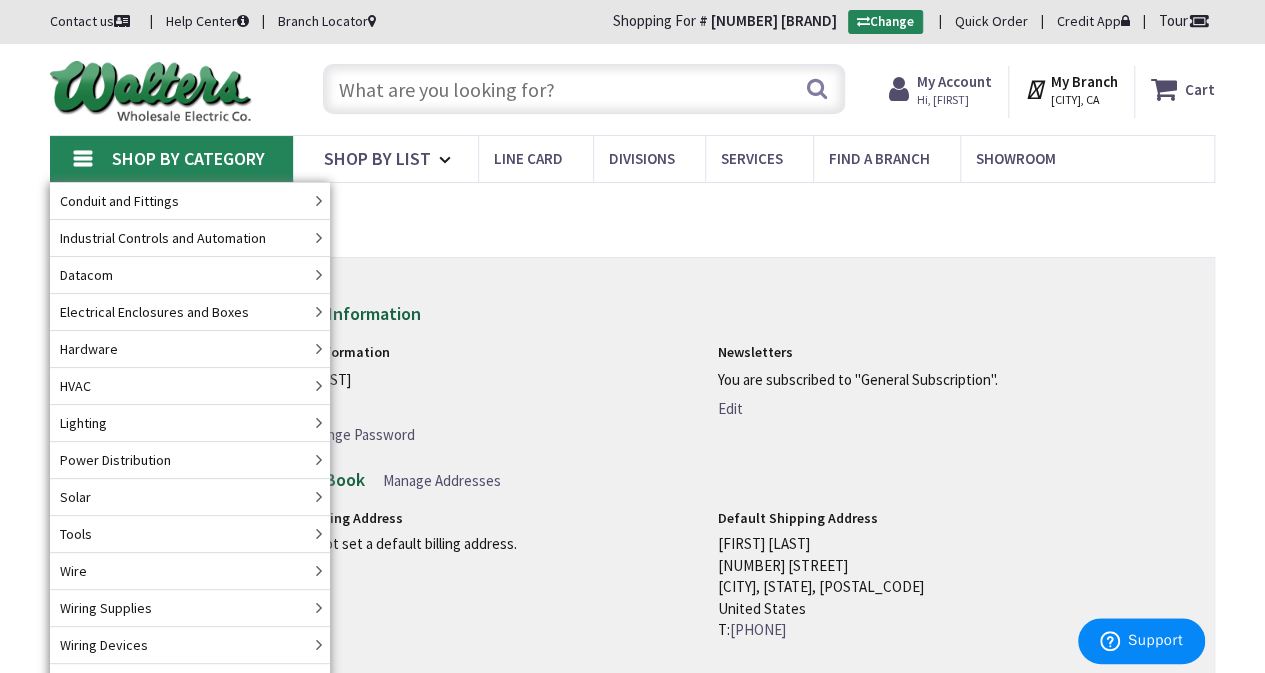 click on "My Account" at bounding box center [632, 219] 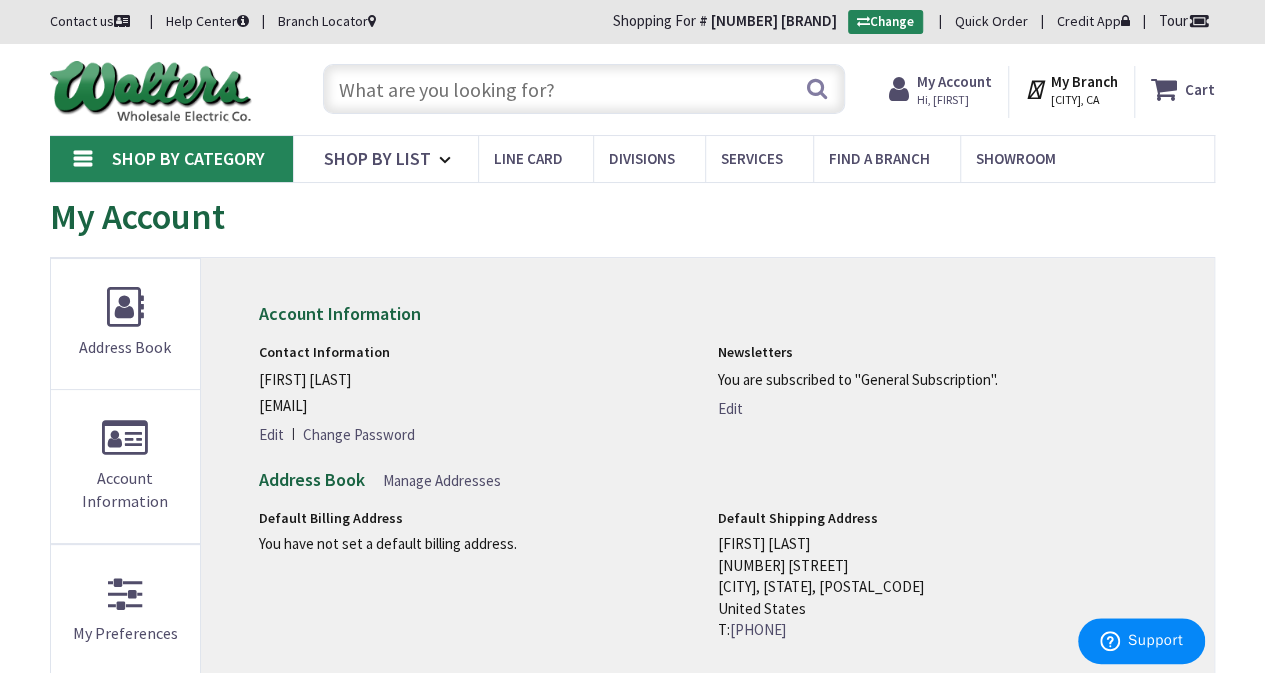 click on "Shop By Category" at bounding box center (171, 159) 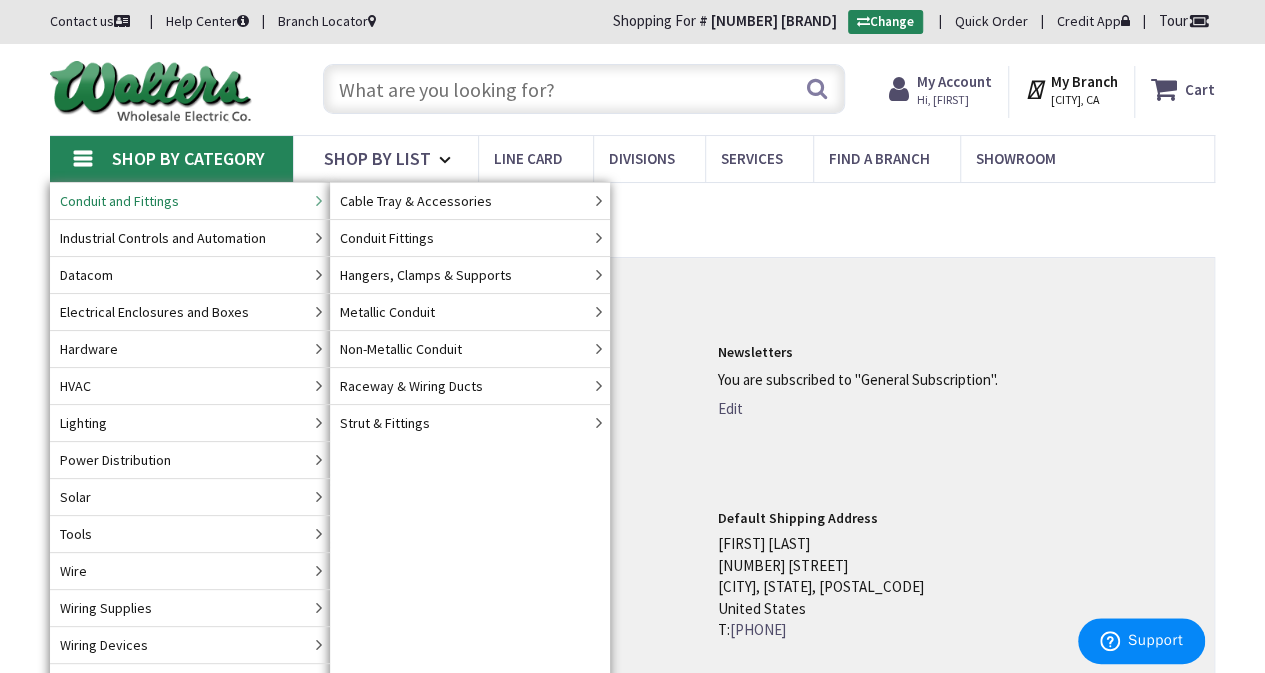 click on "Conduit and Fittings" at bounding box center (119, 201) 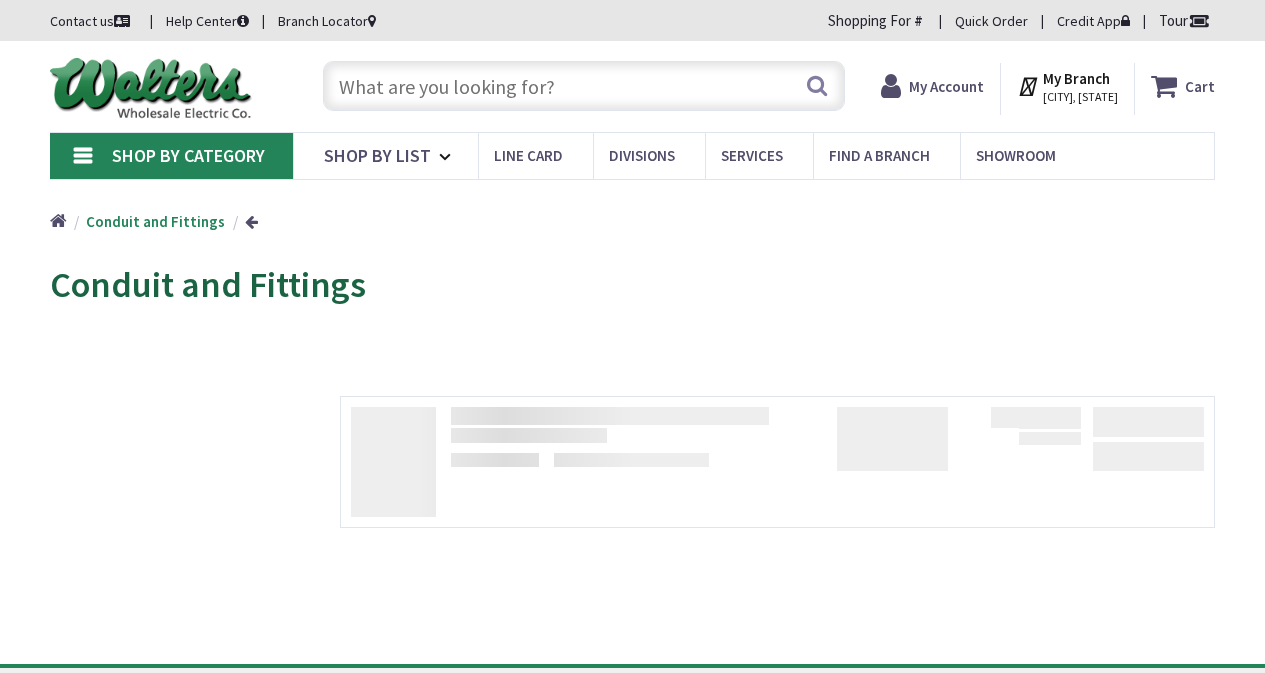 scroll, scrollTop: 0, scrollLeft: 0, axis: both 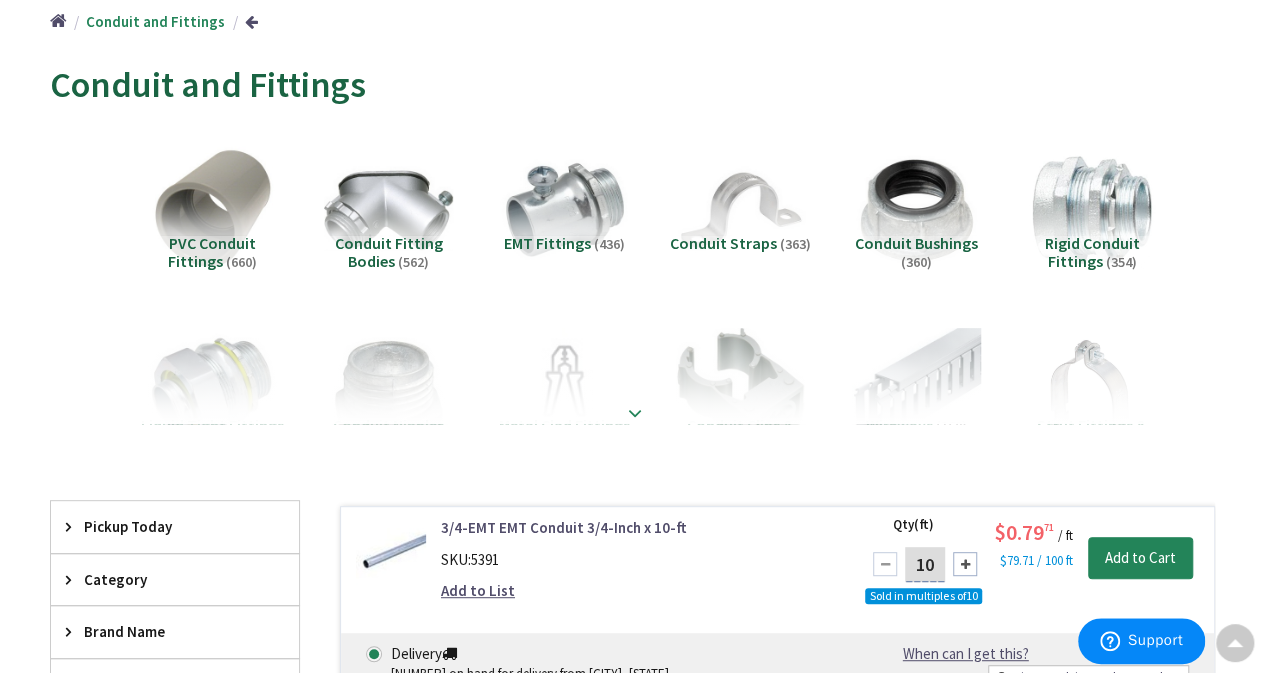 click at bounding box center [635, 413] 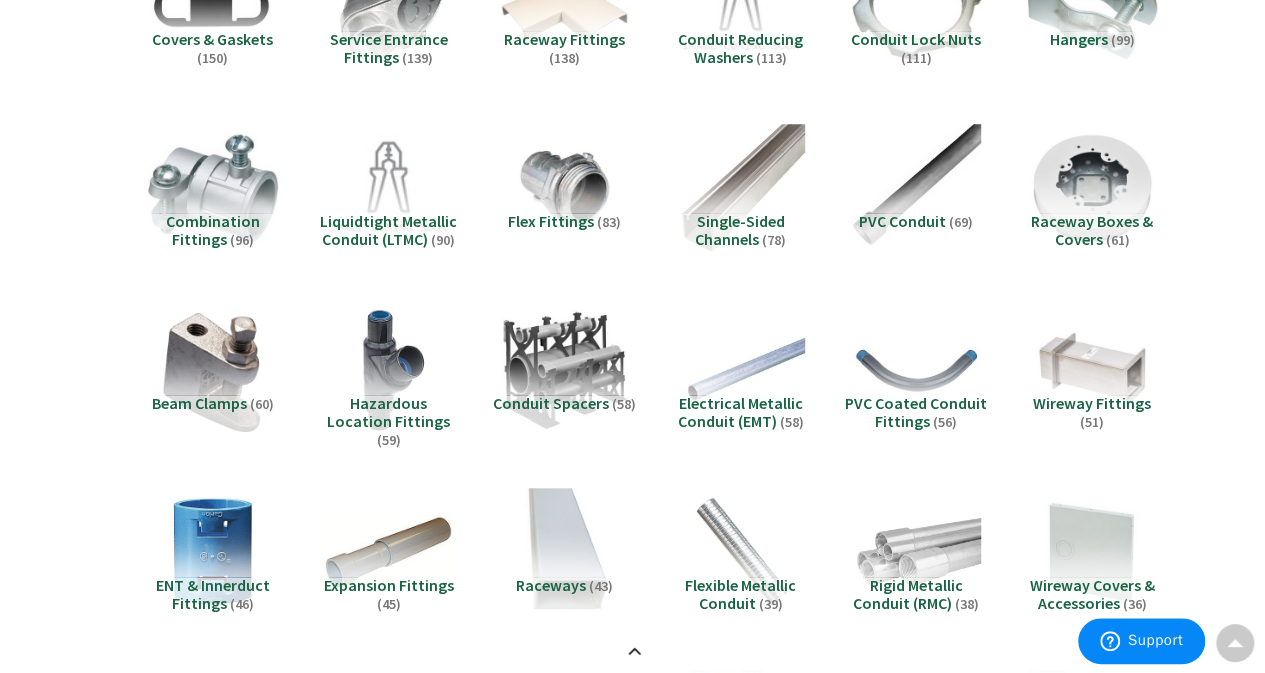 scroll, scrollTop: 802, scrollLeft: 0, axis: vertical 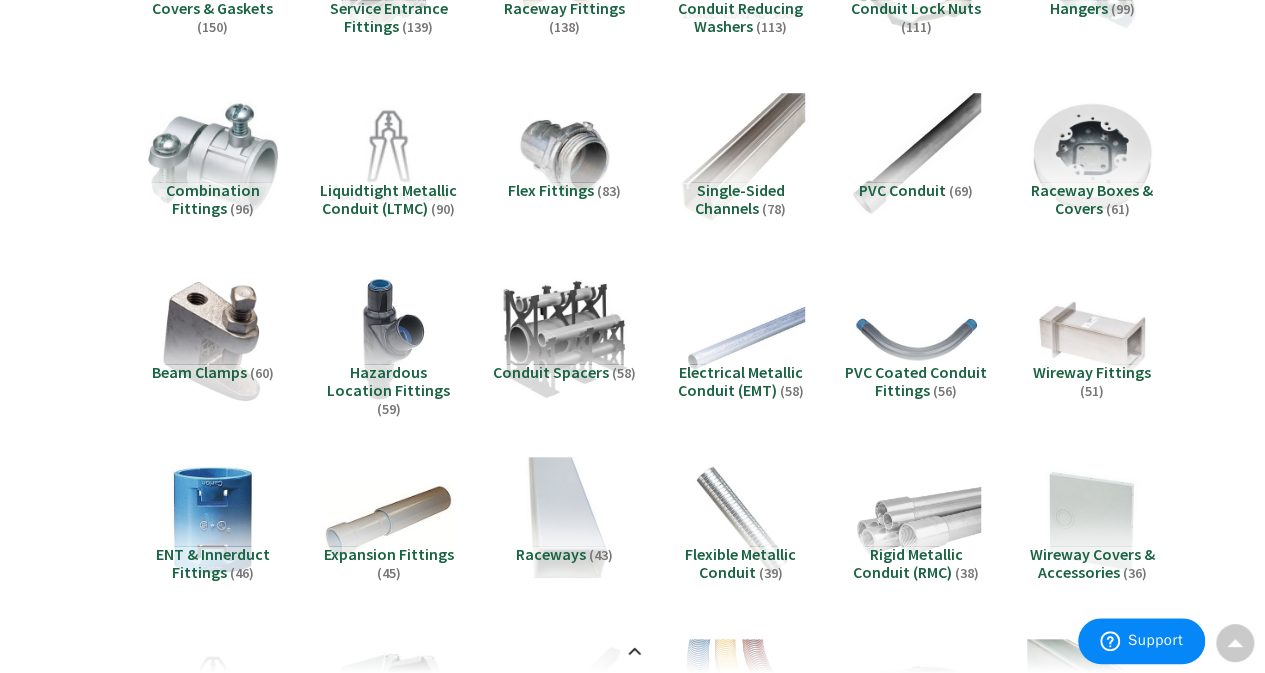 click on "Electrical Metallic Conduit (EMT)" at bounding box center (739, 381) 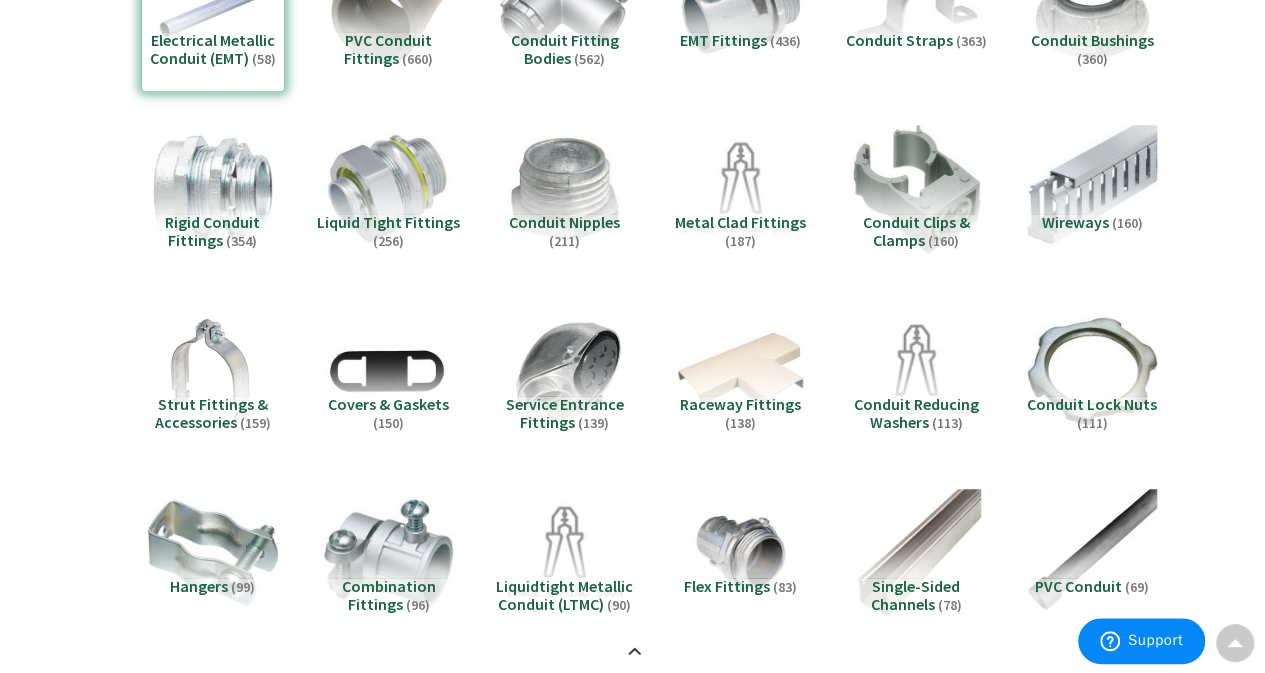 scroll, scrollTop: 208, scrollLeft: 0, axis: vertical 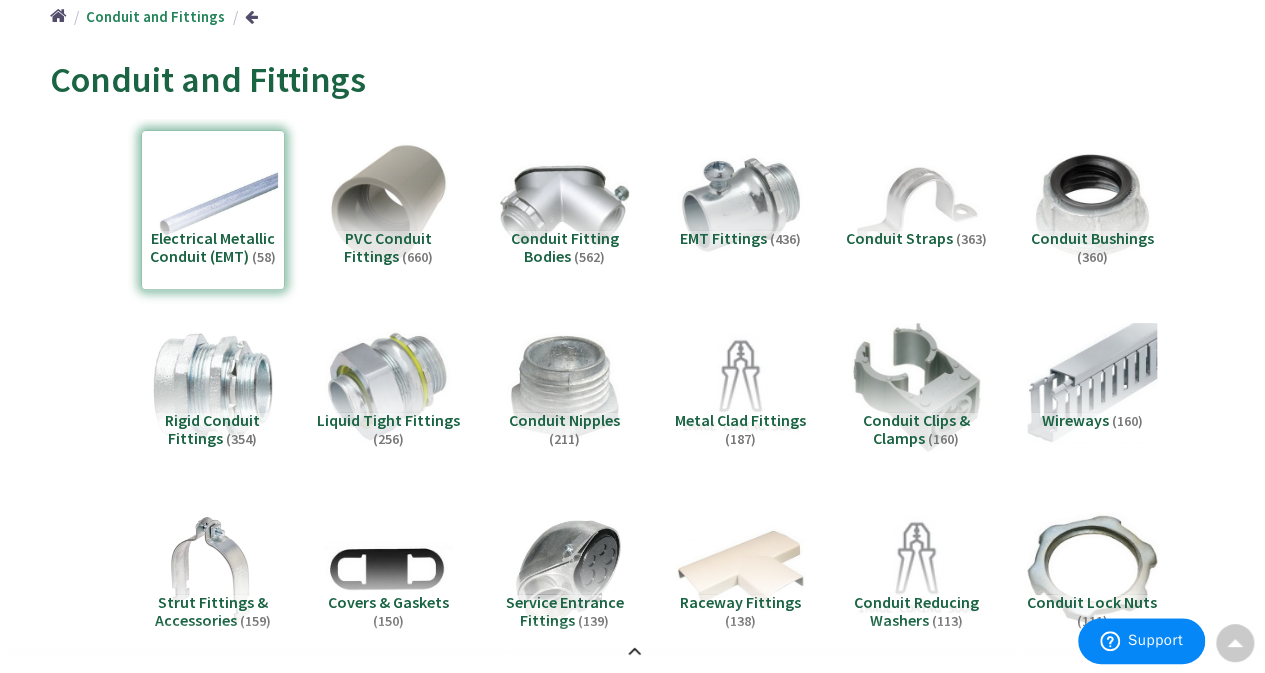 click on "EMT Fittings" at bounding box center (723, 238) 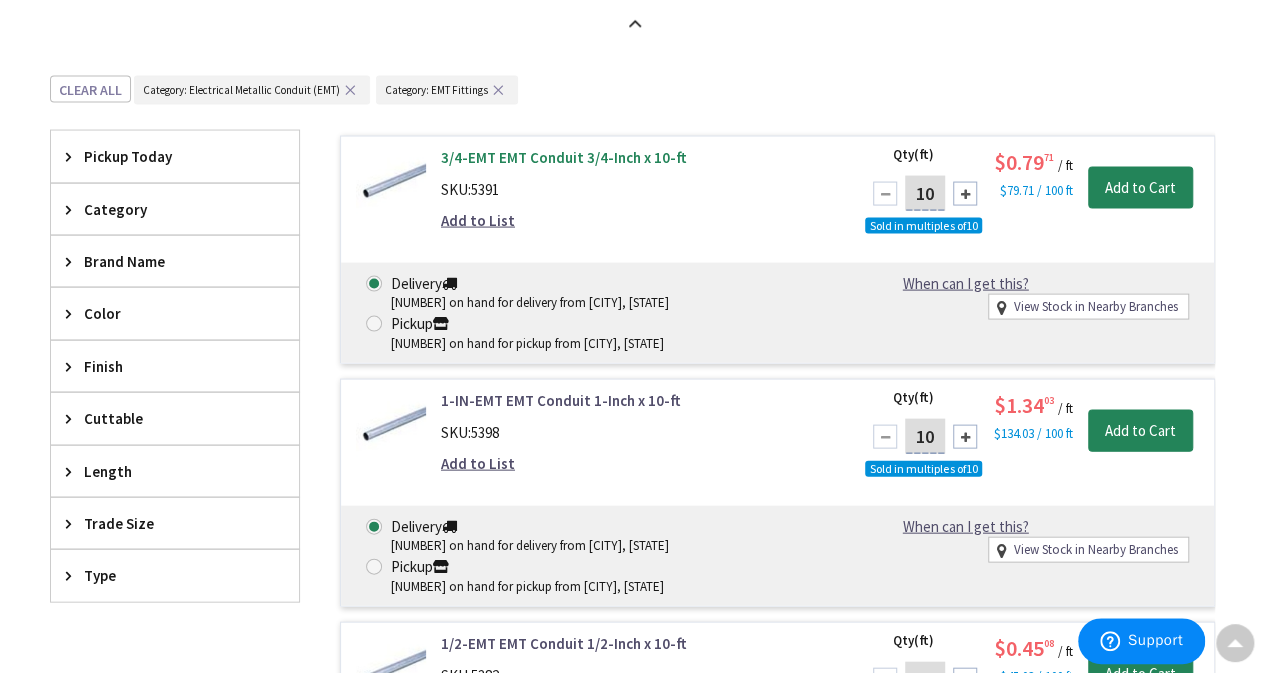 scroll, scrollTop: 1808, scrollLeft: 0, axis: vertical 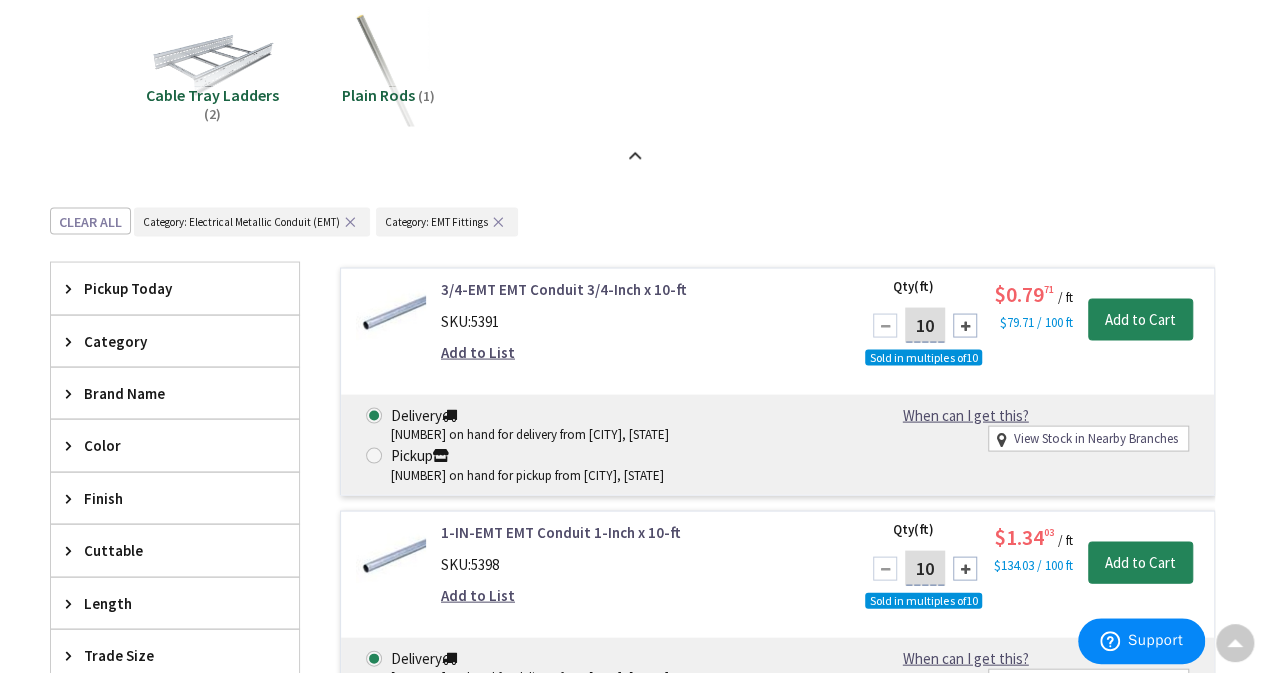 click on "✕" at bounding box center [350, 221] 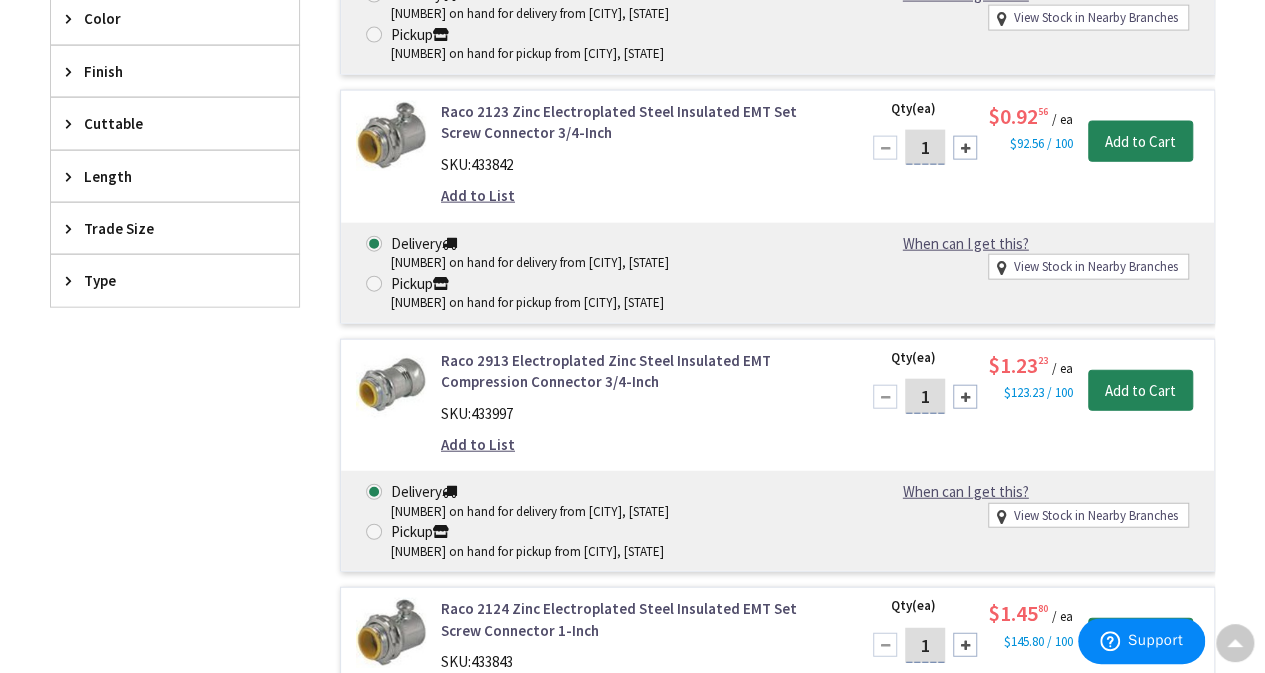 scroll, scrollTop: 2208, scrollLeft: 0, axis: vertical 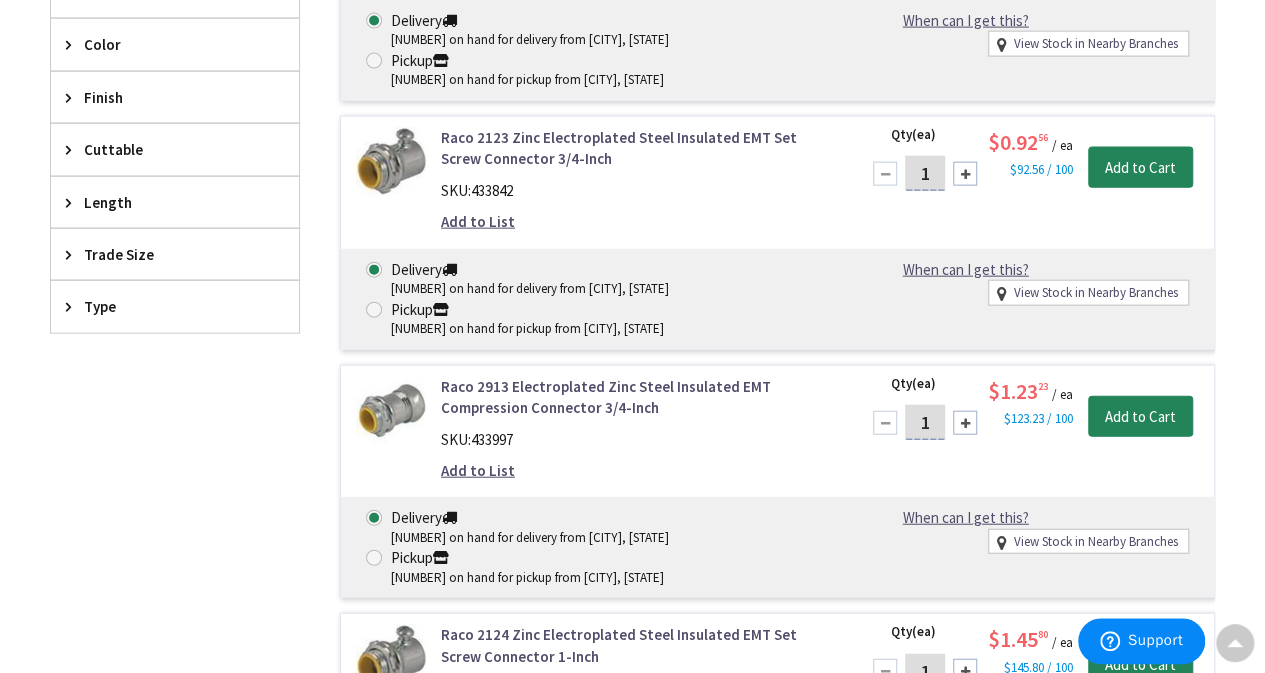 click on "Raco 2913 Electroplated Zinc Steel Insulated EMT Compression Connector 3/4-Inch" at bounding box center (638, 397) 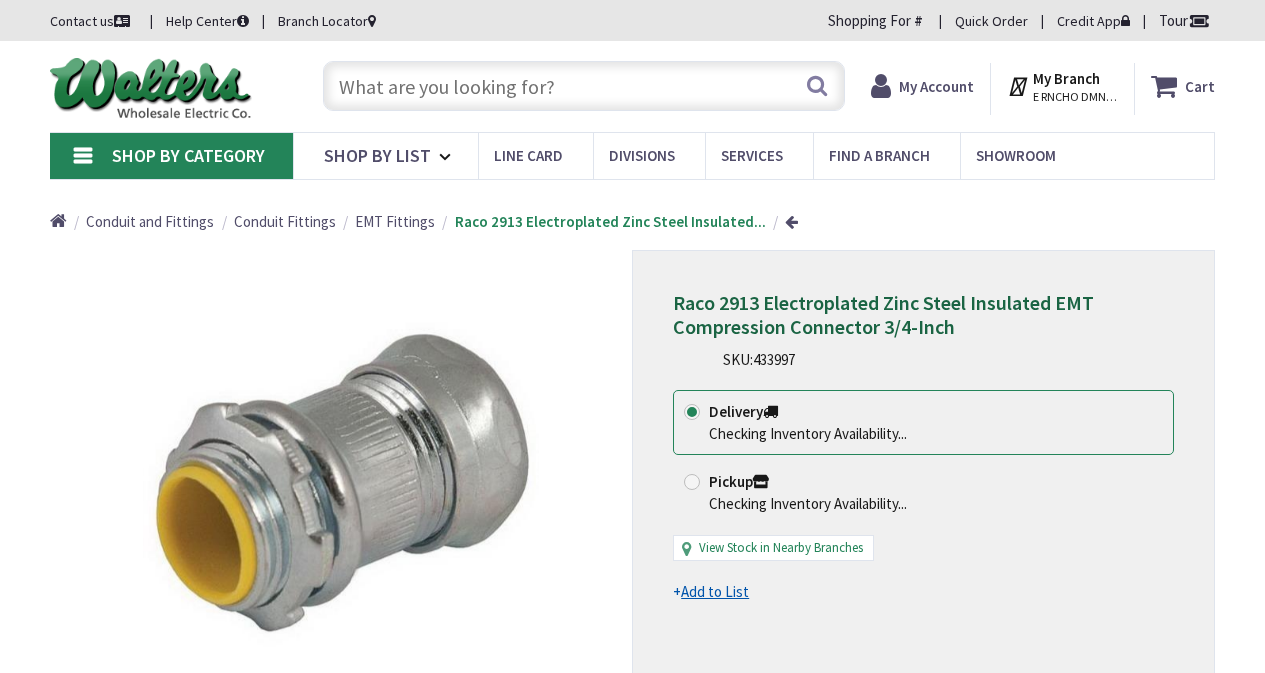 scroll, scrollTop: 0, scrollLeft: 0, axis: both 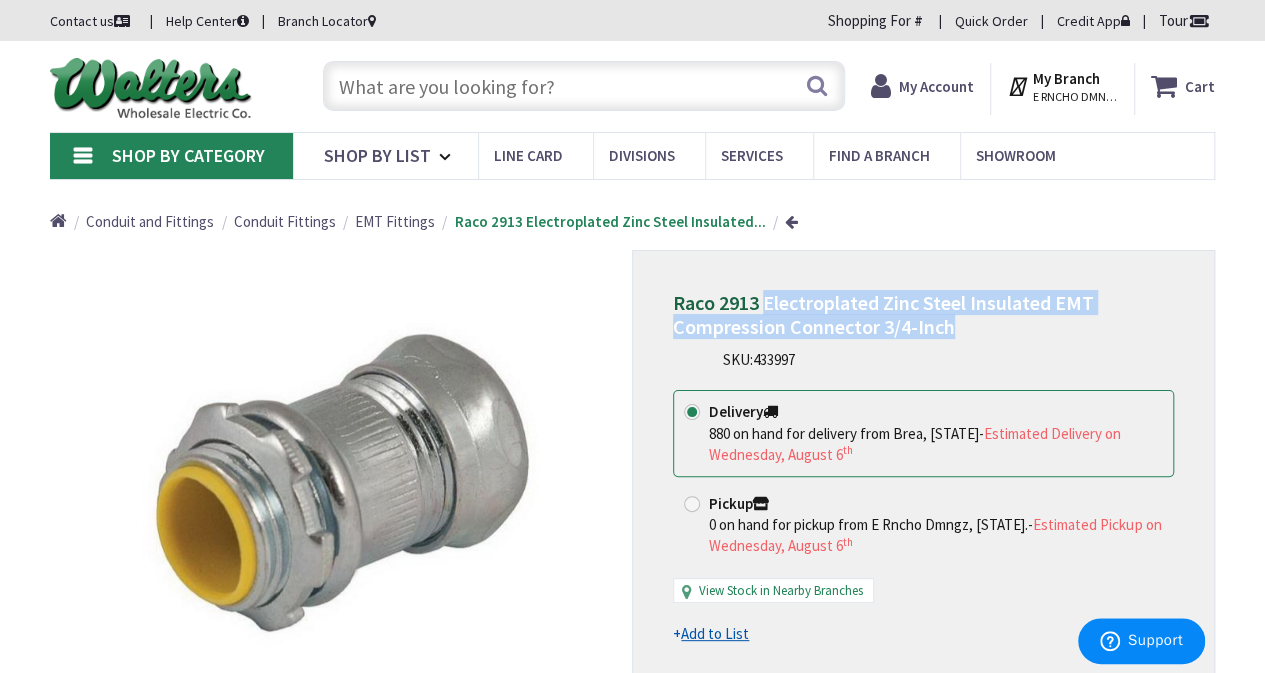 drag, startPoint x: 766, startPoint y: 303, endPoint x: 966, endPoint y: 328, distance: 201.55644 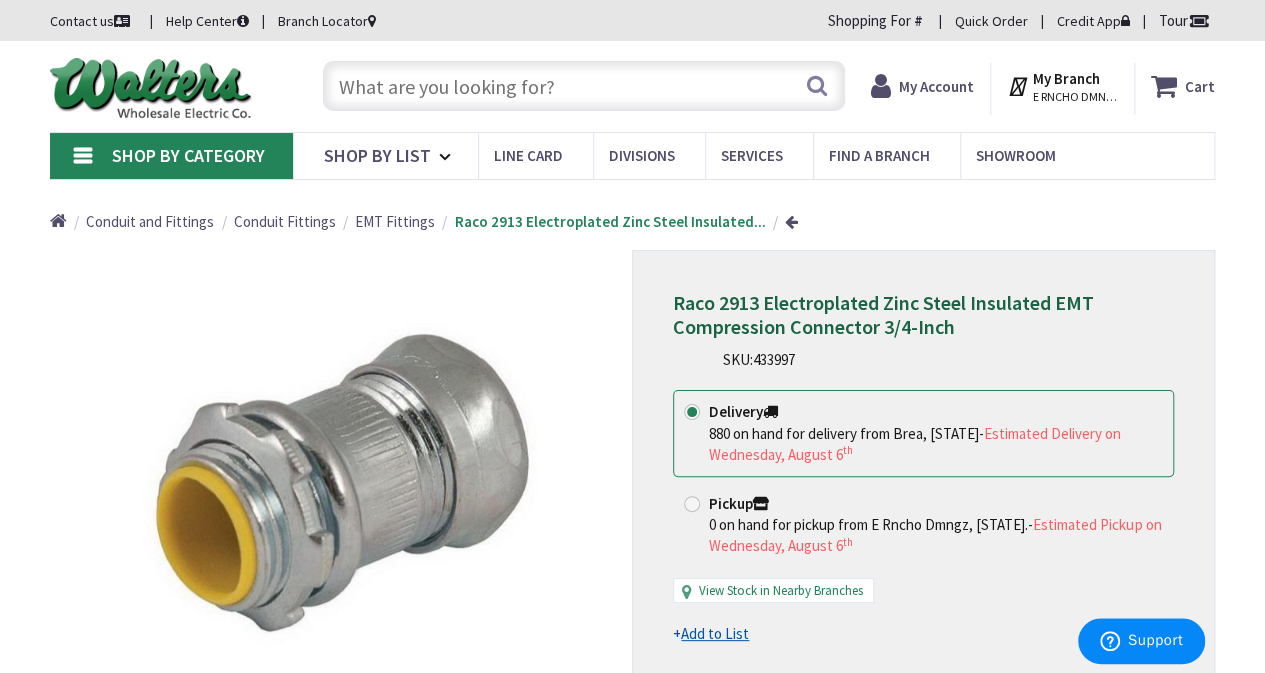 click at bounding box center [584, 86] 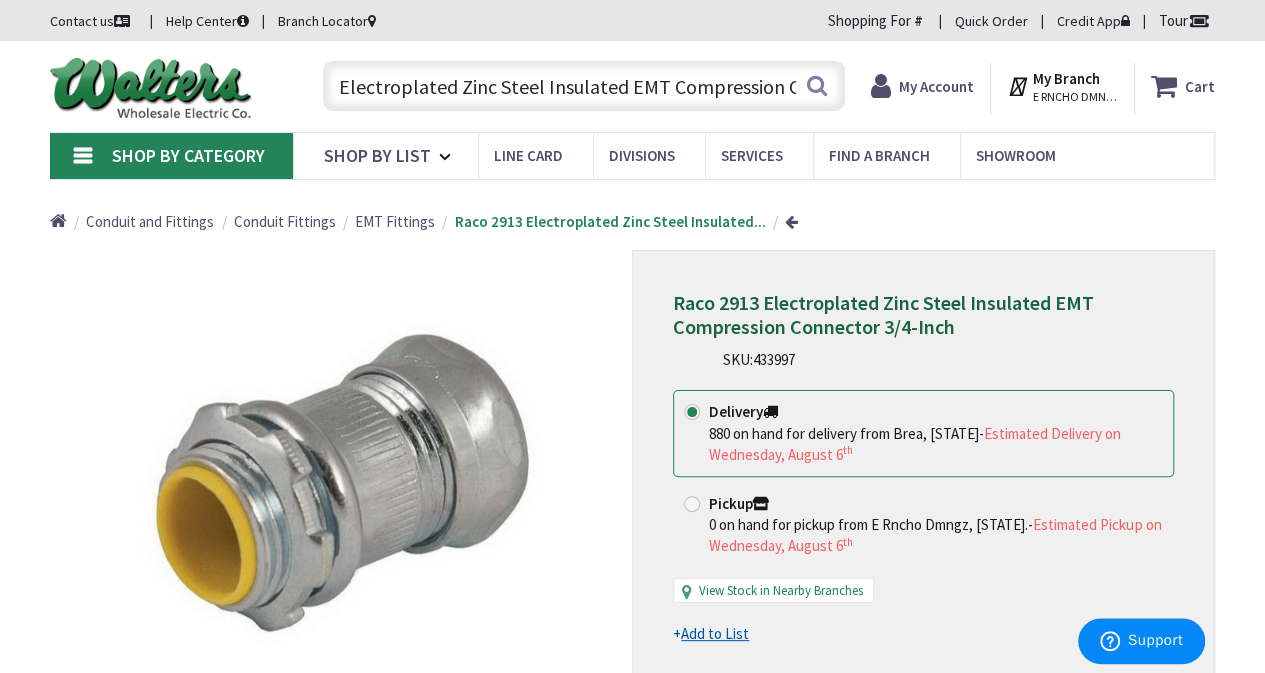 scroll, scrollTop: 0, scrollLeft: 140, axis: horizontal 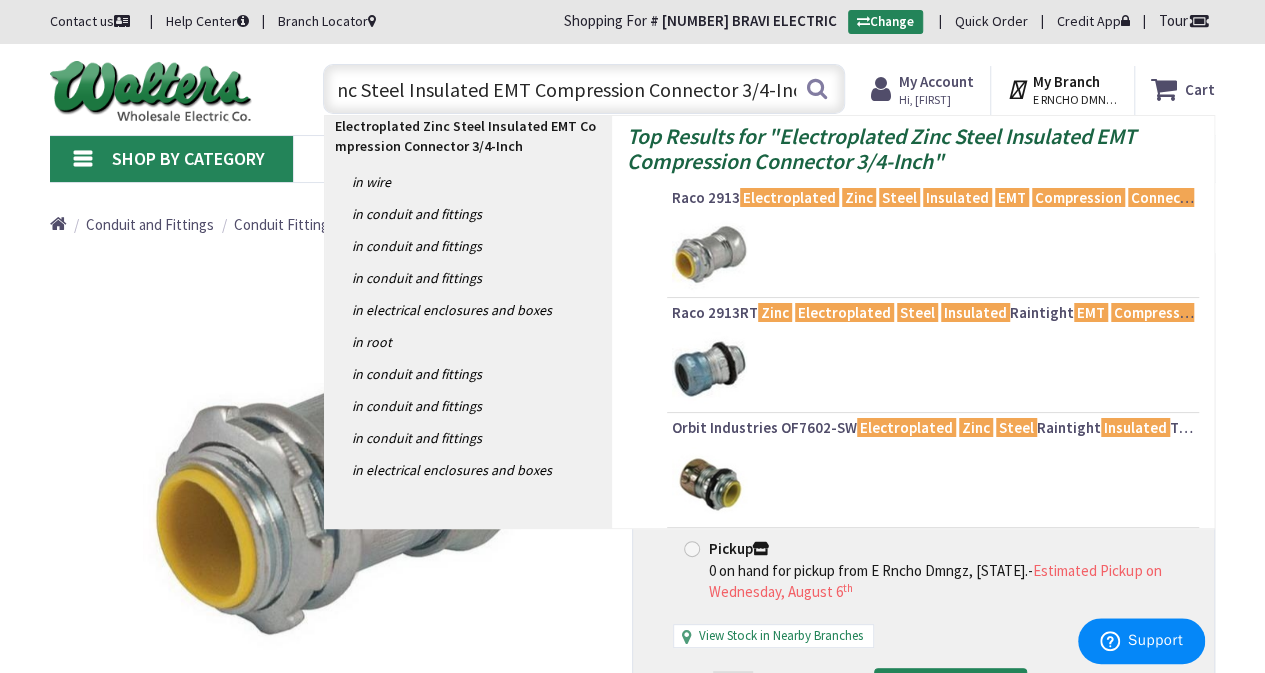 drag, startPoint x: 744, startPoint y: 84, endPoint x: 730, endPoint y: 88, distance: 14.56022 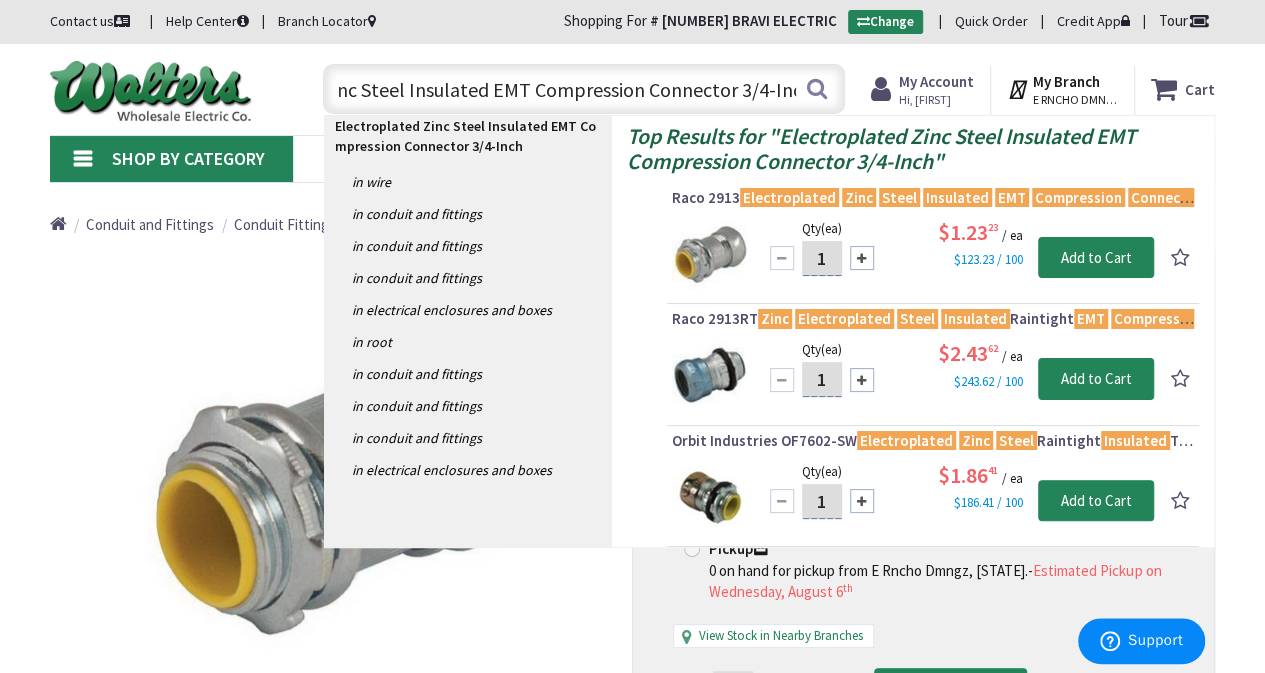 type on "Electroplated Zinc Steel Insulated EMT Compression Connector 4-Inch" 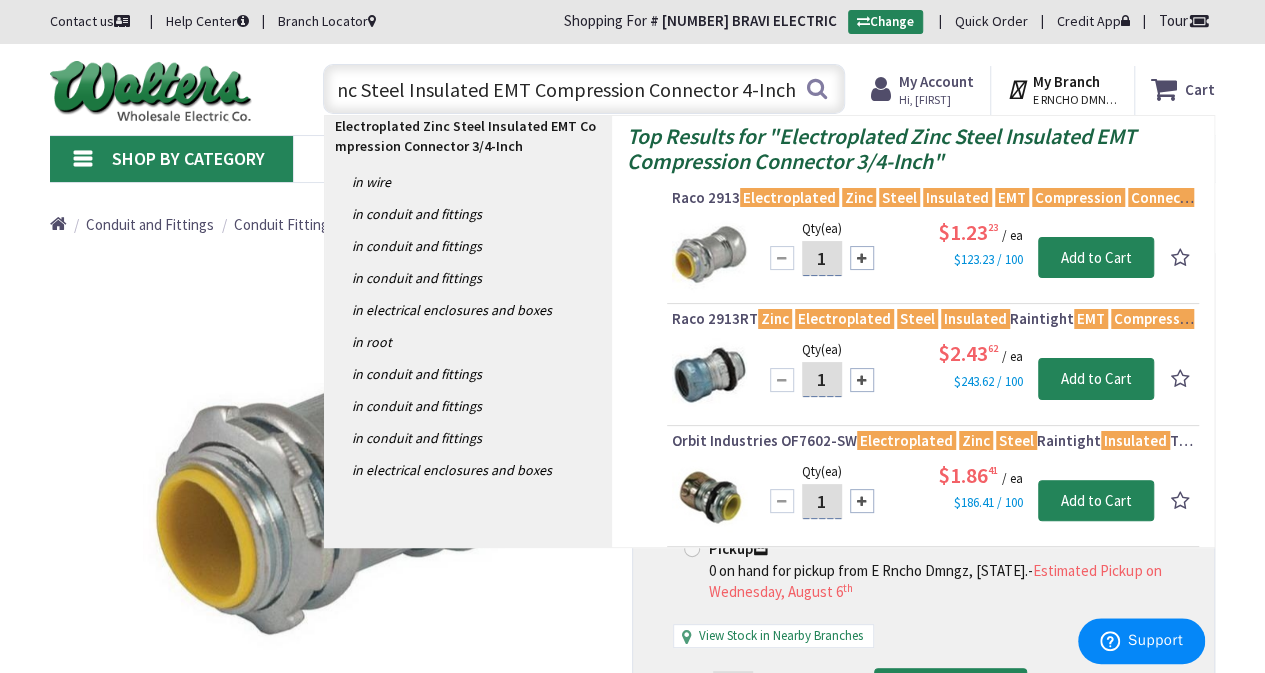scroll, scrollTop: 0, scrollLeft: 124, axis: horizontal 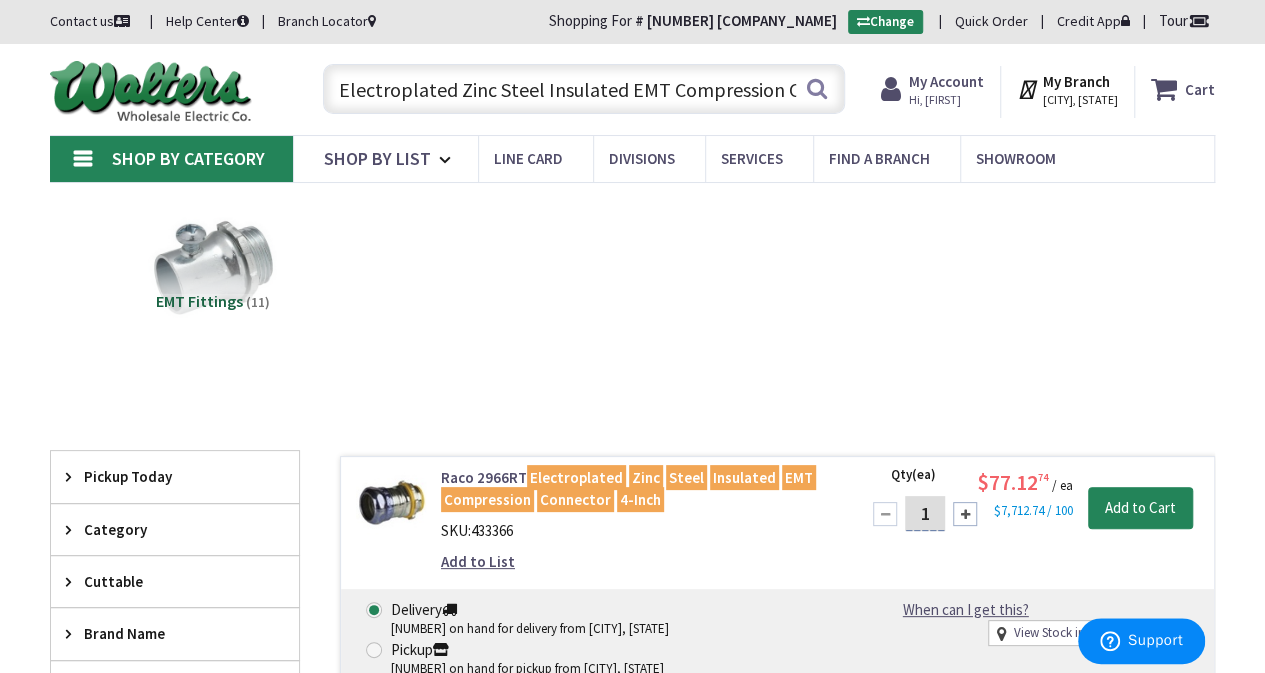 click on "Electroplated Zinc Steel Insulated EMT Compression Connector 4-Inch" at bounding box center (584, 89) 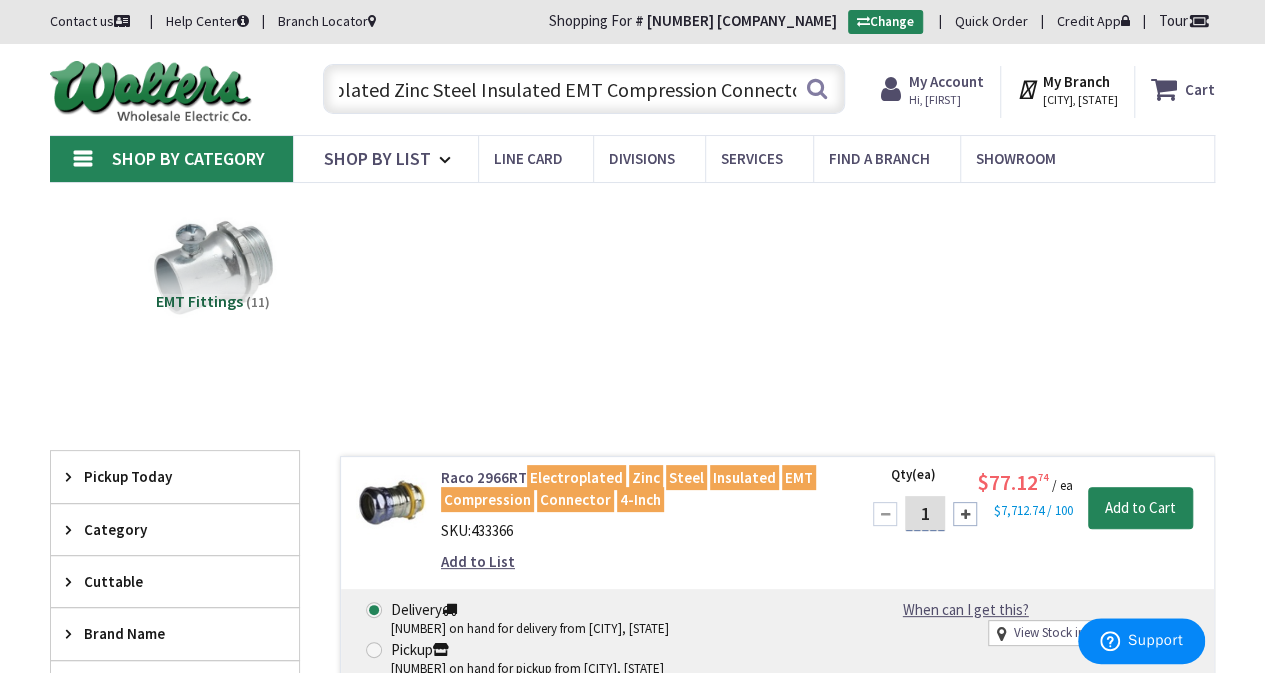 scroll, scrollTop: 0, scrollLeft: 124, axis: horizontal 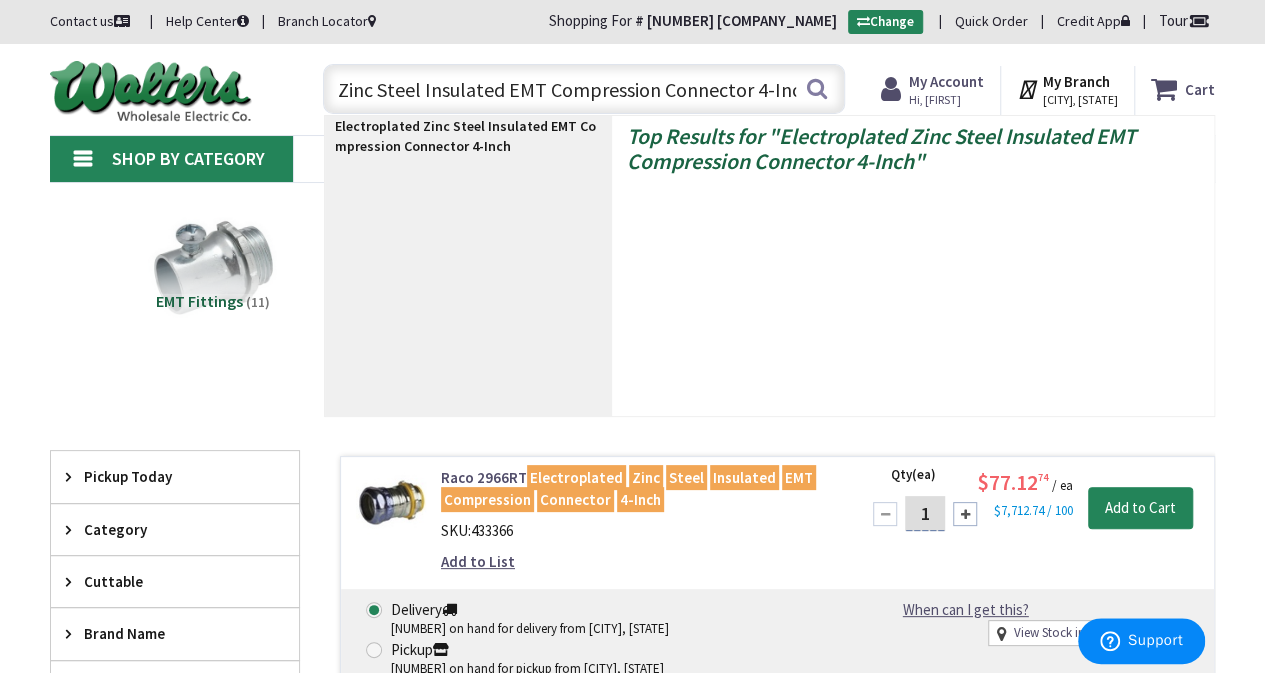 click on "Electroplated Zinc Steel Insulated EMT Compression Connector 4-Inch" at bounding box center [584, 89] 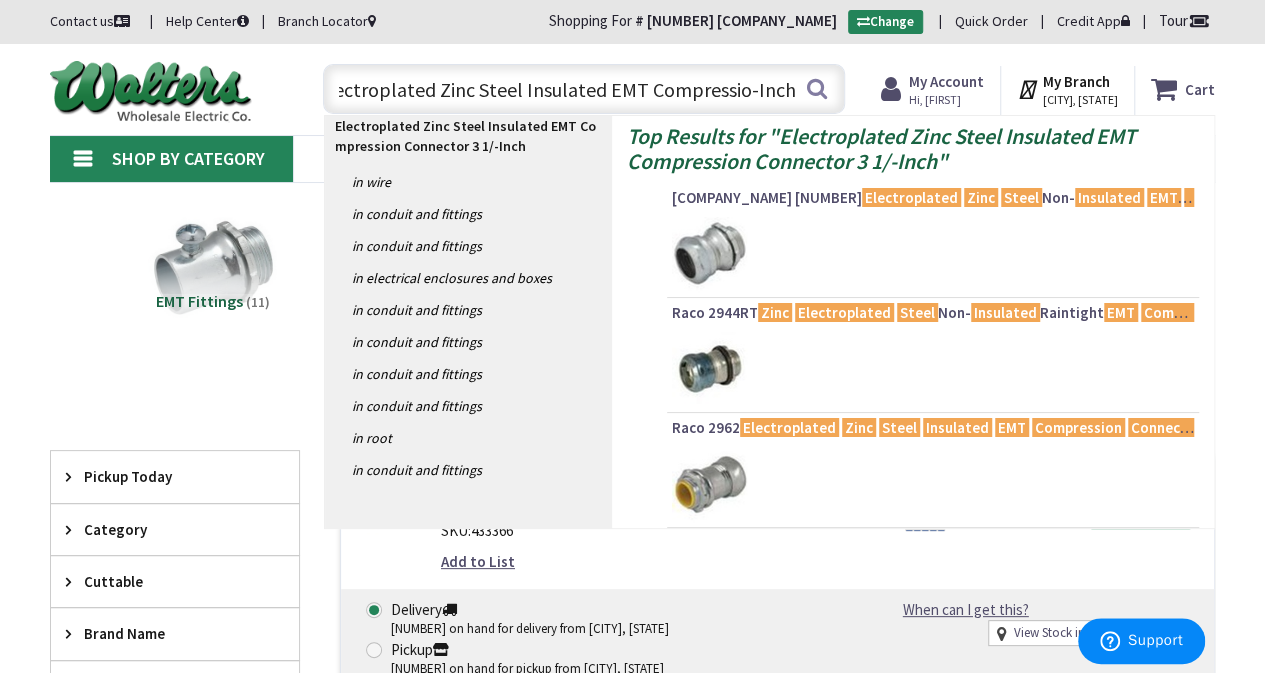 scroll, scrollTop: 0, scrollLeft: 0, axis: both 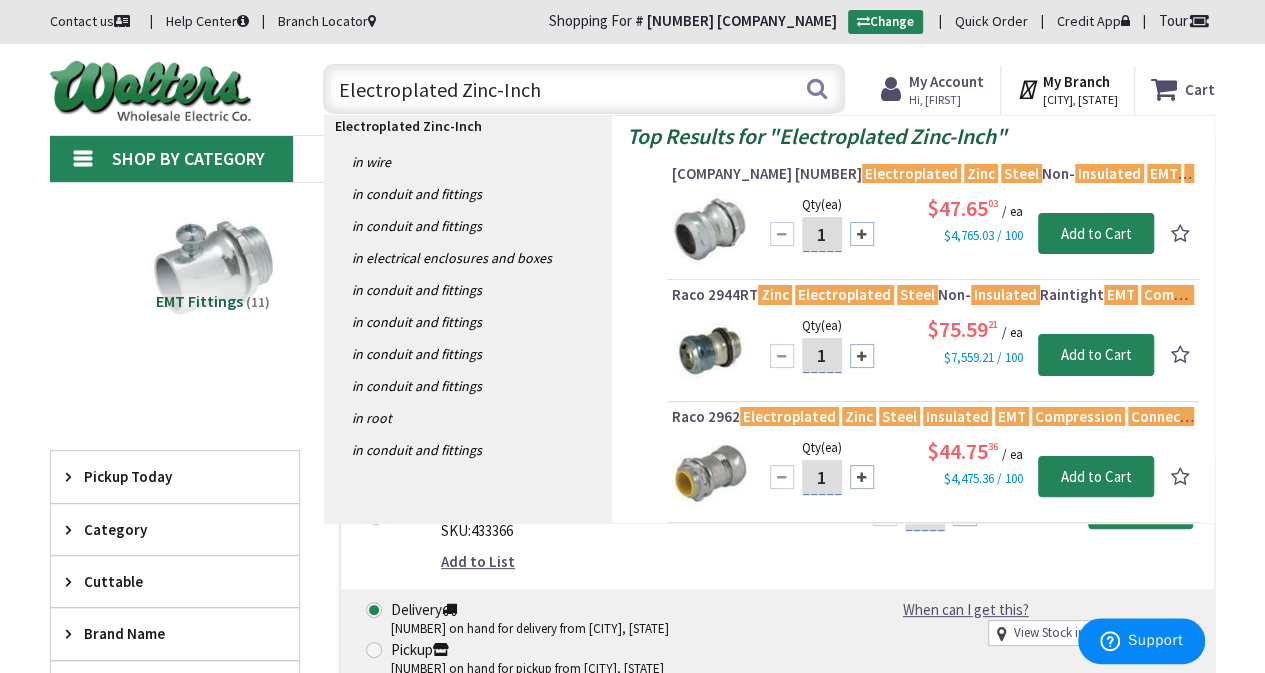 click on "Electroplated Zinc-Inch" at bounding box center [584, 89] 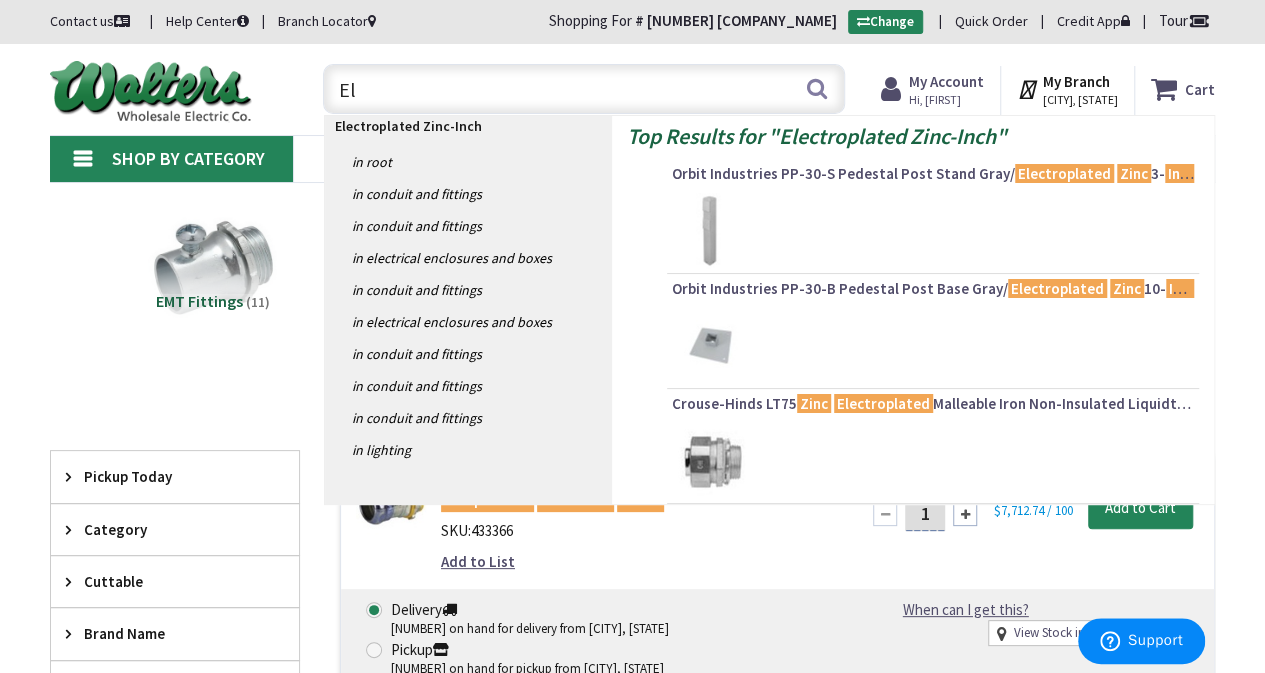 type on "E" 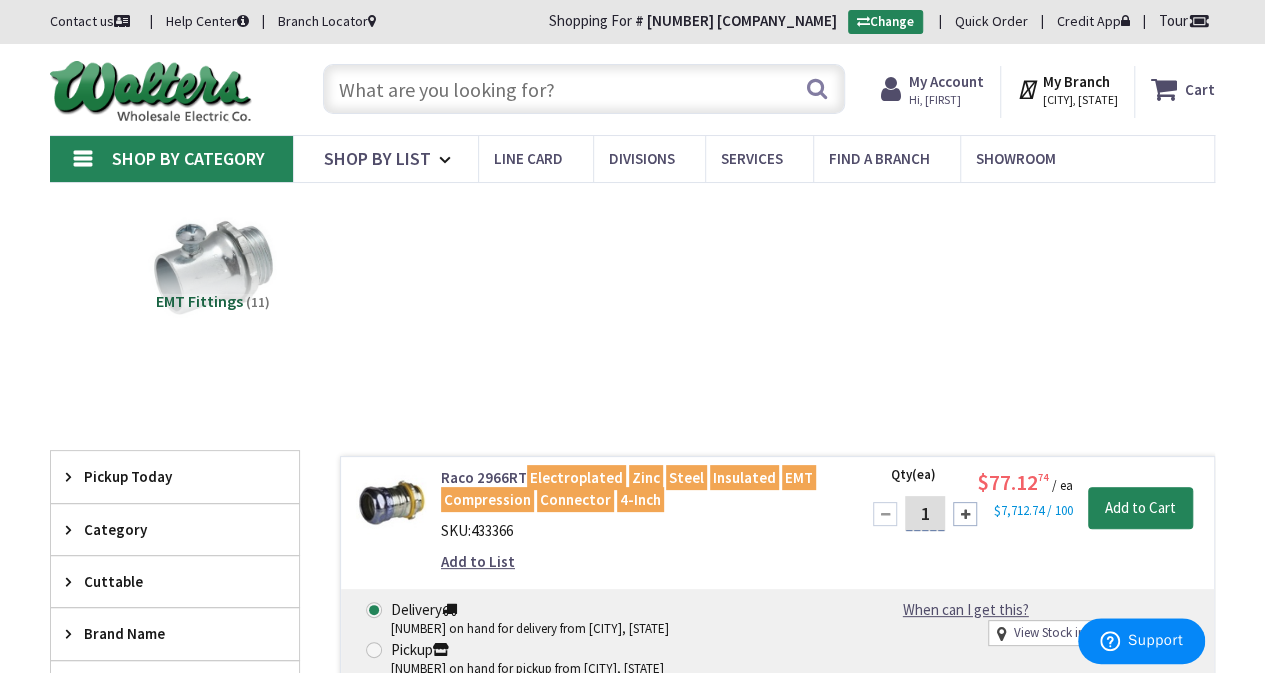 type 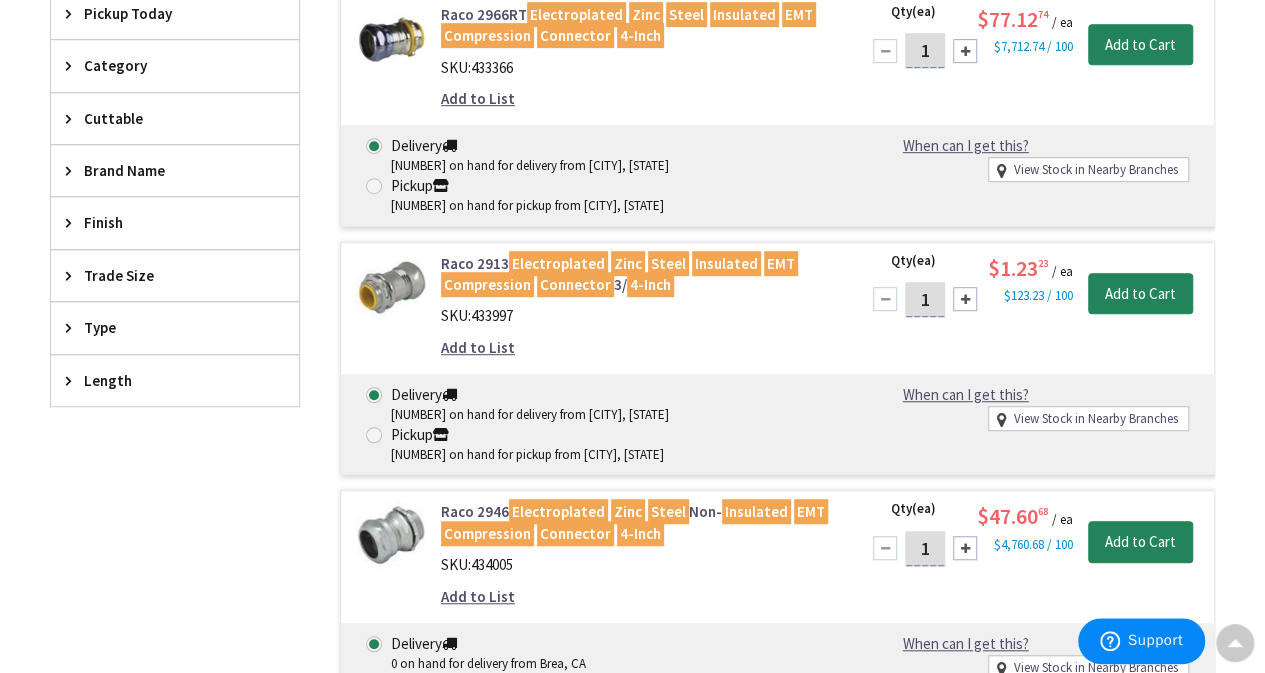 scroll, scrollTop: 512, scrollLeft: 0, axis: vertical 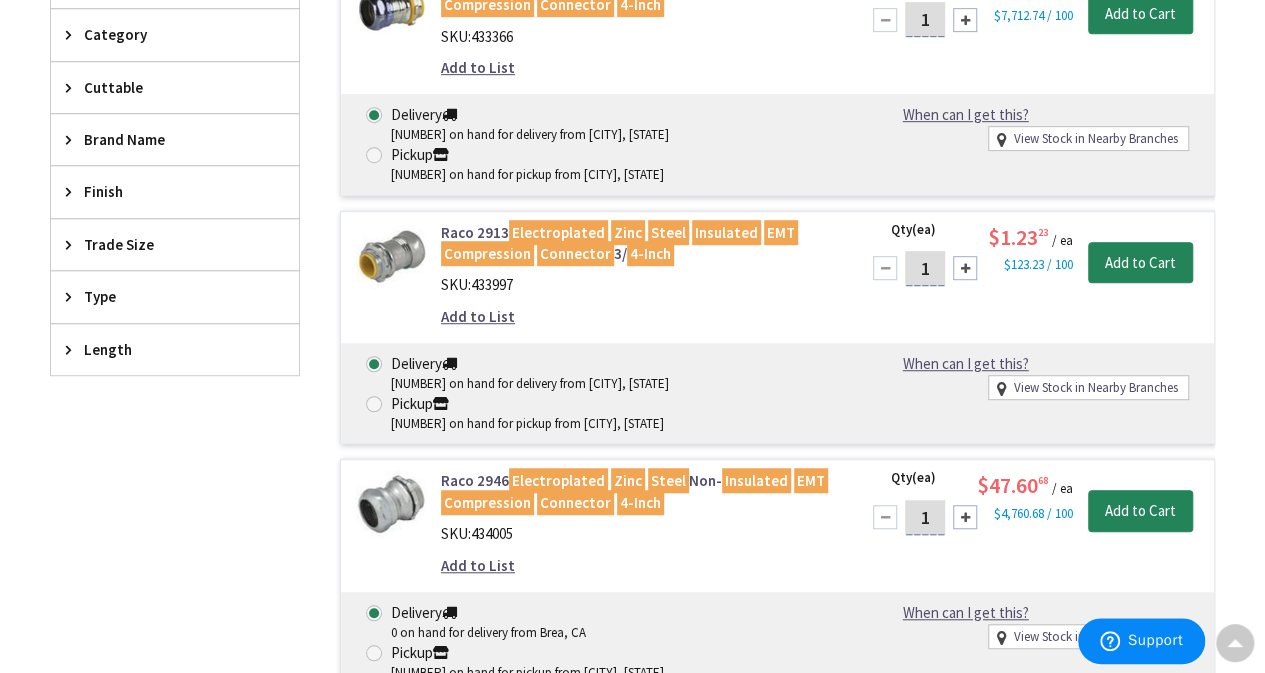 click on "Trade Size" at bounding box center [165, 244] 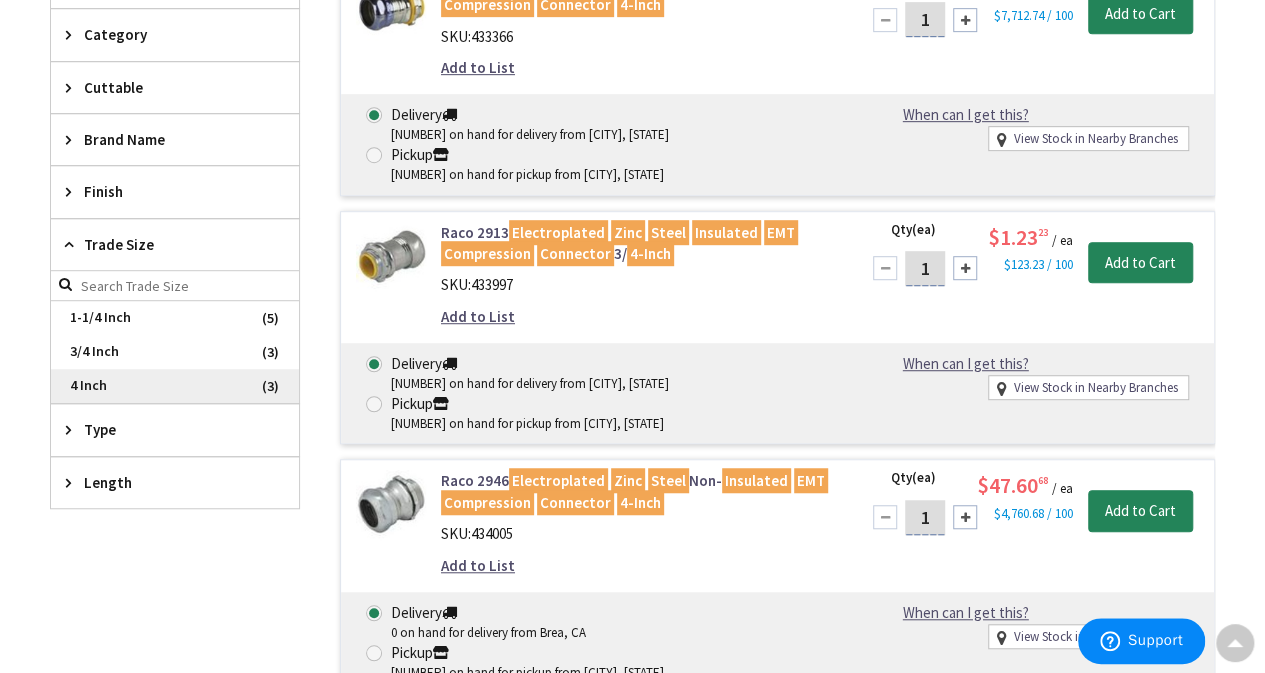 click on "4 Inch" at bounding box center [175, 386] 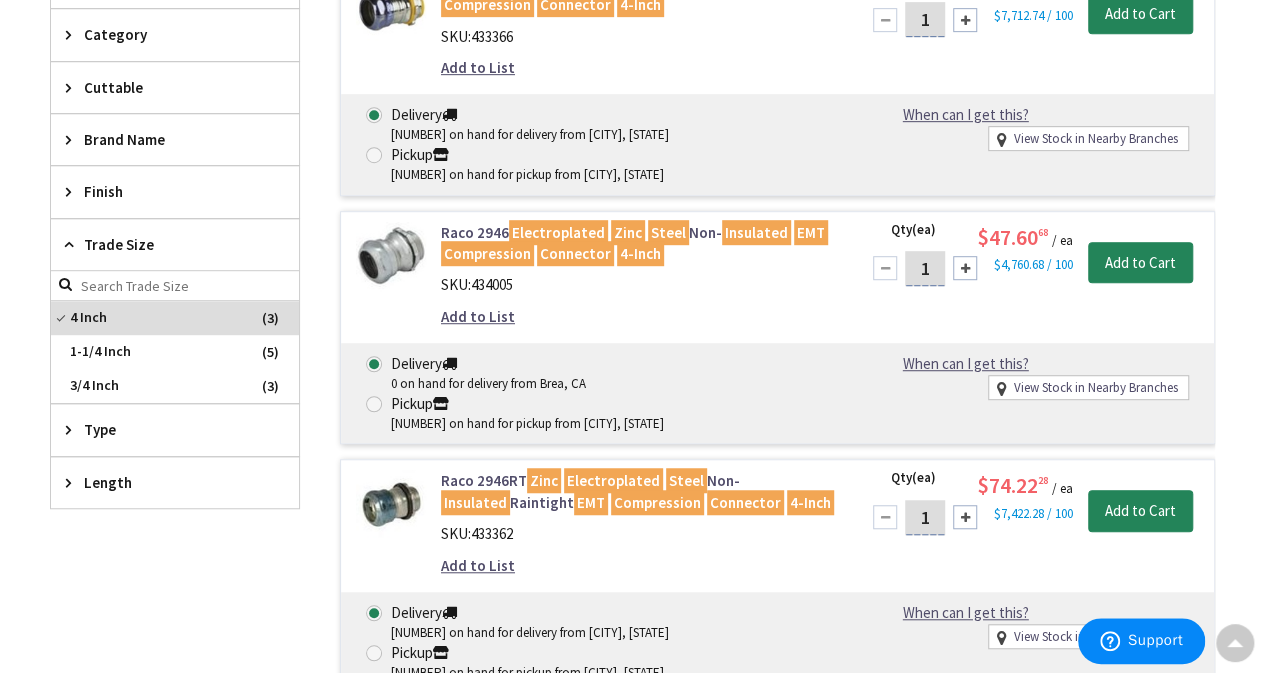 scroll, scrollTop: 412, scrollLeft: 0, axis: vertical 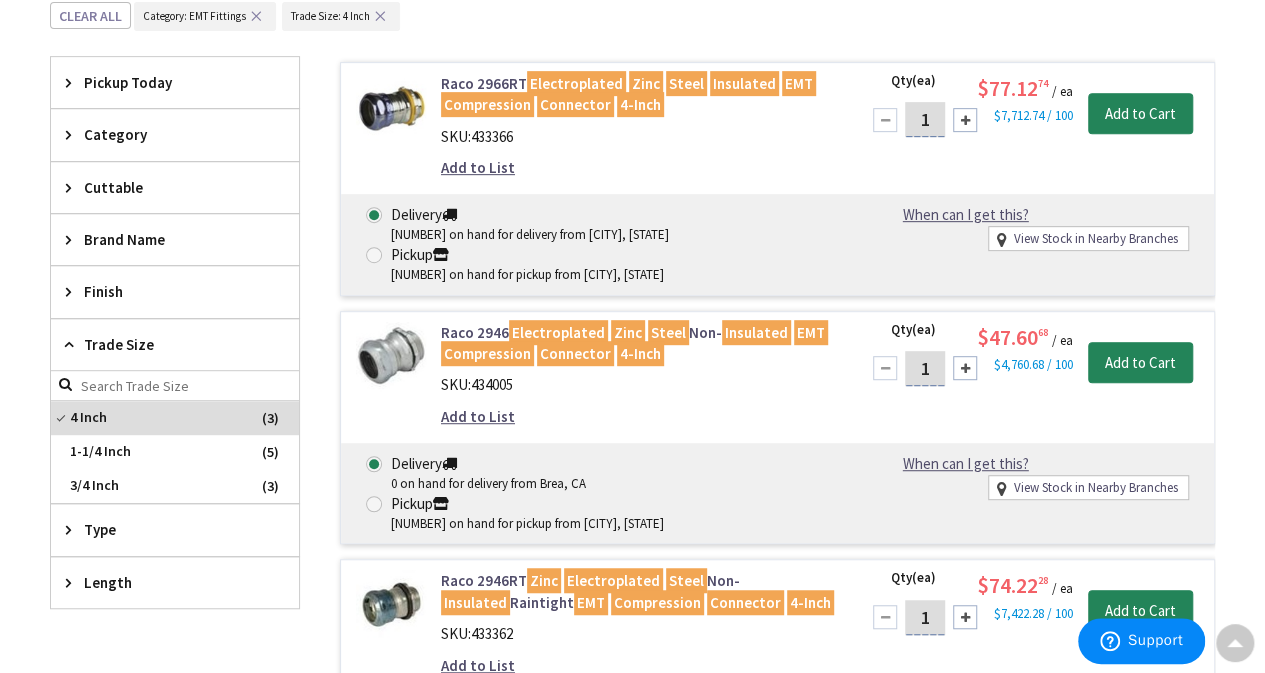 click on "Connector" at bounding box center [575, 104] 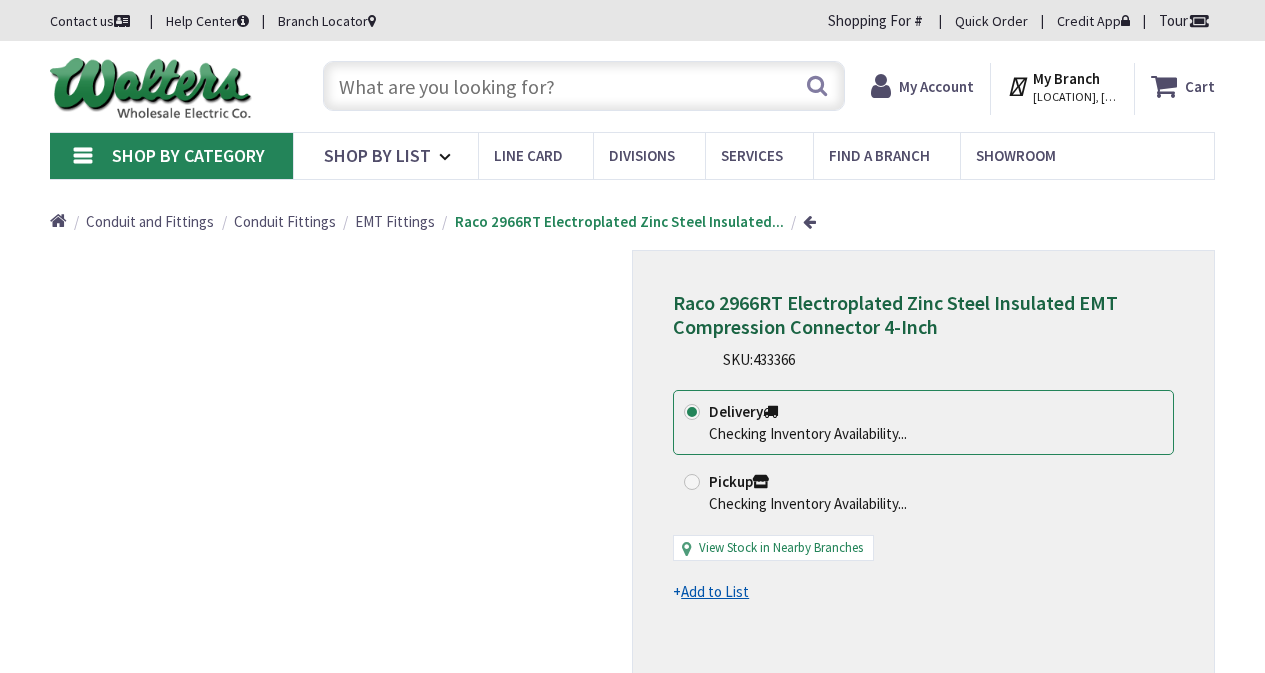 scroll, scrollTop: 0, scrollLeft: 0, axis: both 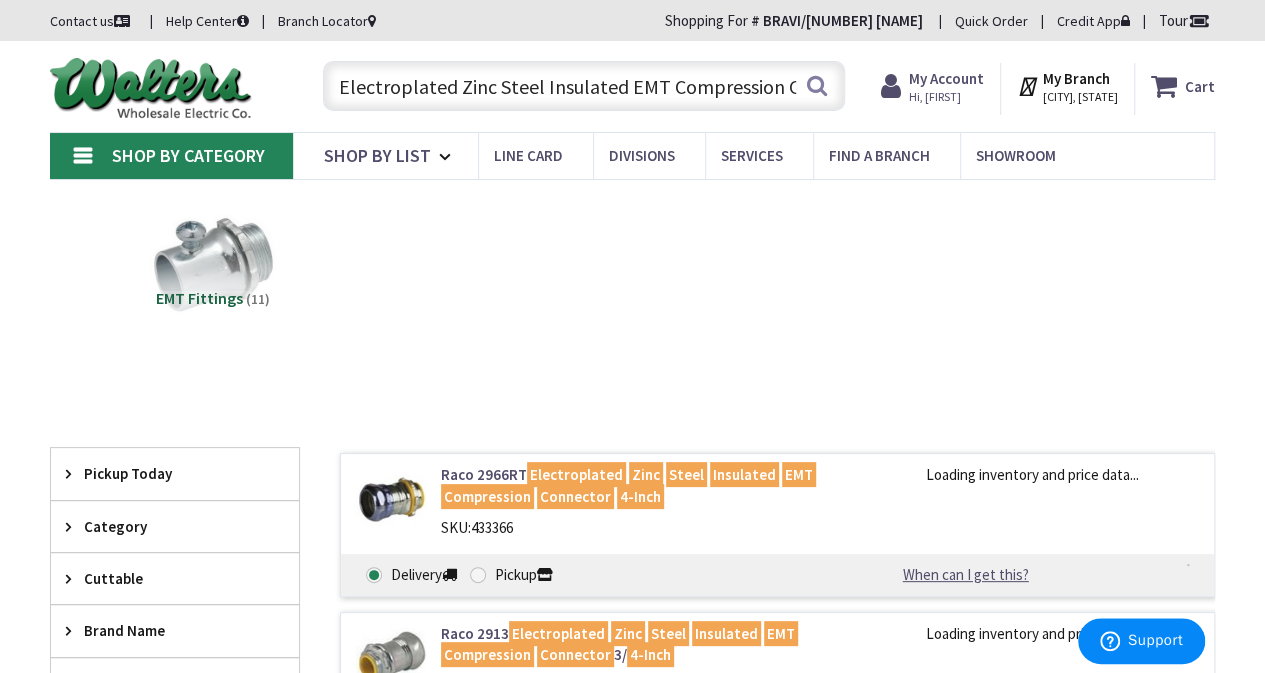 click on "Shop By Category" at bounding box center (171, 156) 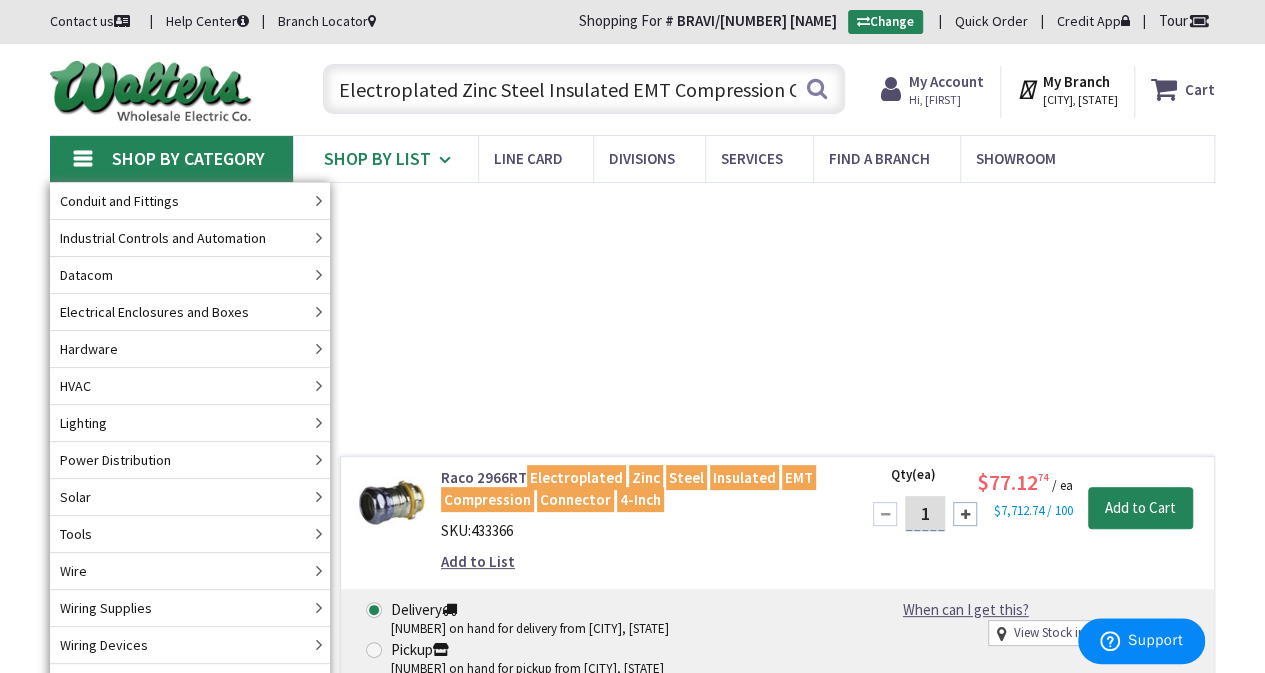click on "Shop By List" at bounding box center [377, 158] 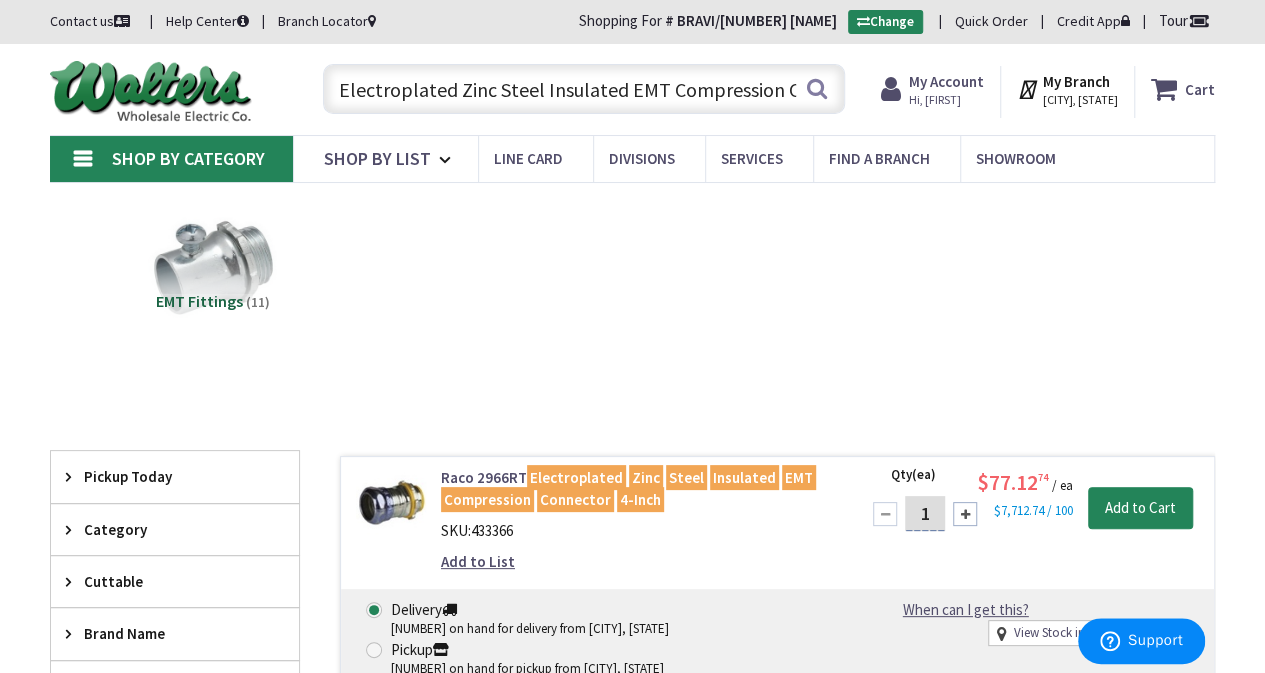 click at bounding box center [151, 92] 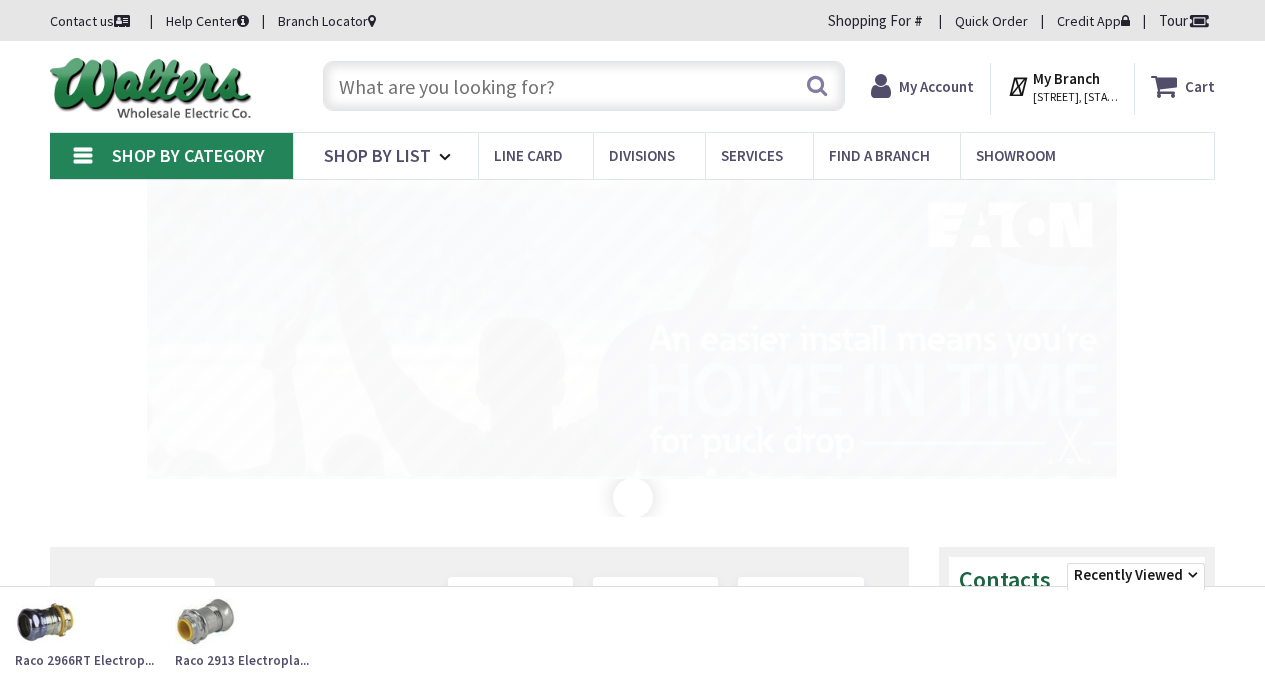 scroll, scrollTop: 0, scrollLeft: 0, axis: both 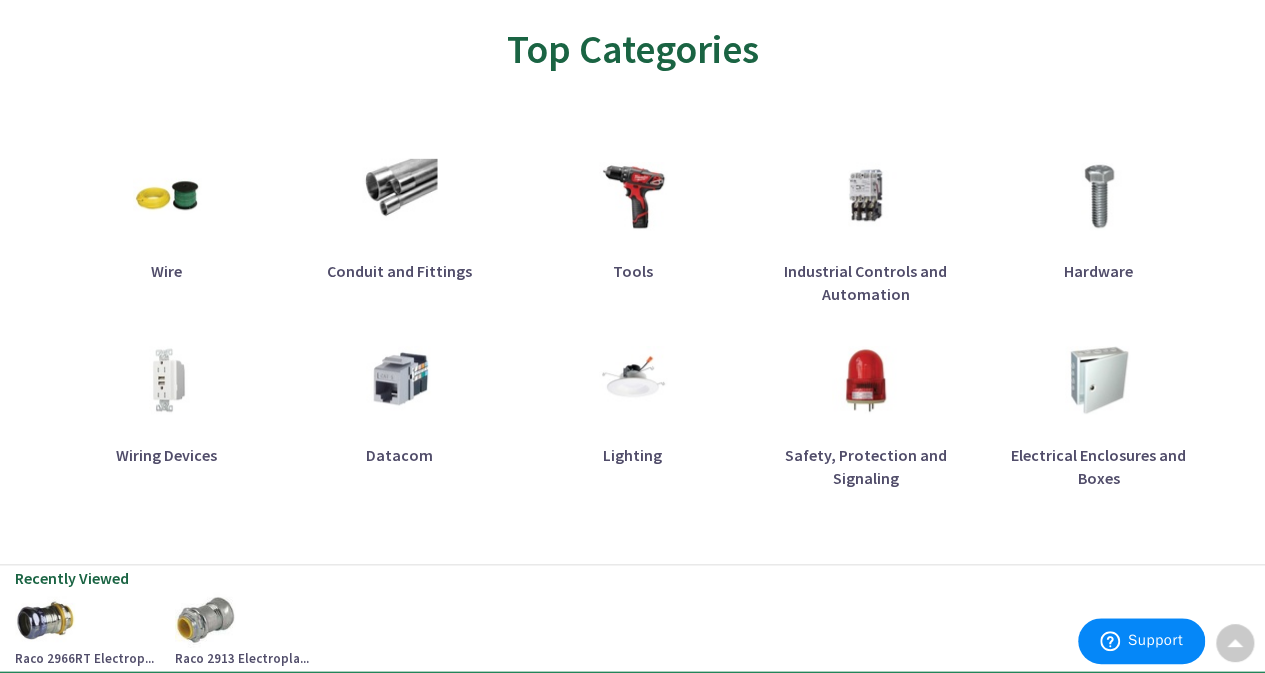 click at bounding box center [399, 196] 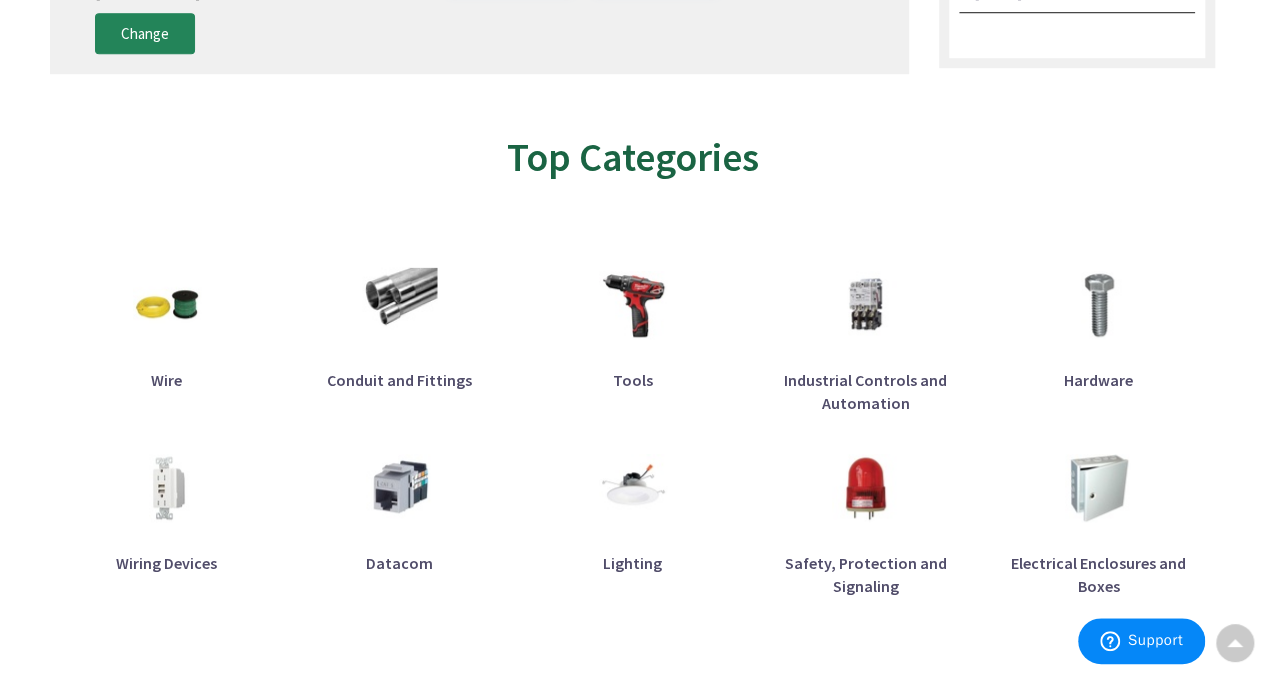 scroll, scrollTop: 901, scrollLeft: 0, axis: vertical 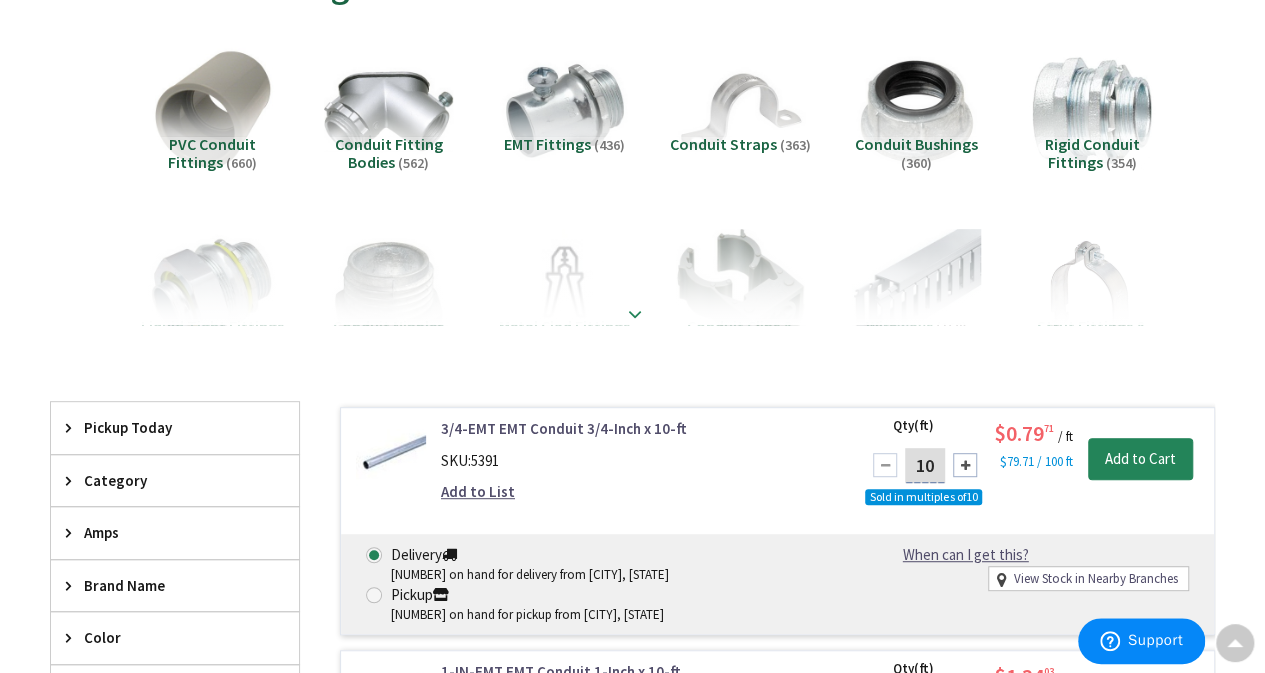 click at bounding box center [635, 314] 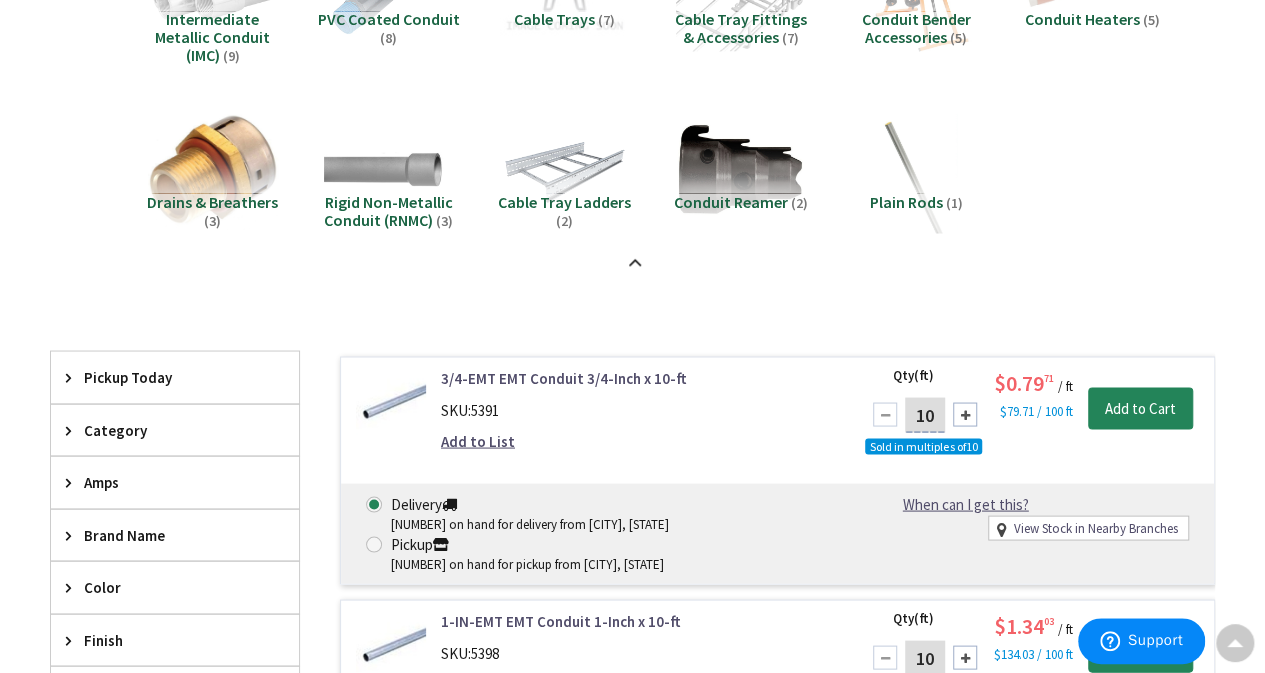 scroll, scrollTop: 1702, scrollLeft: 0, axis: vertical 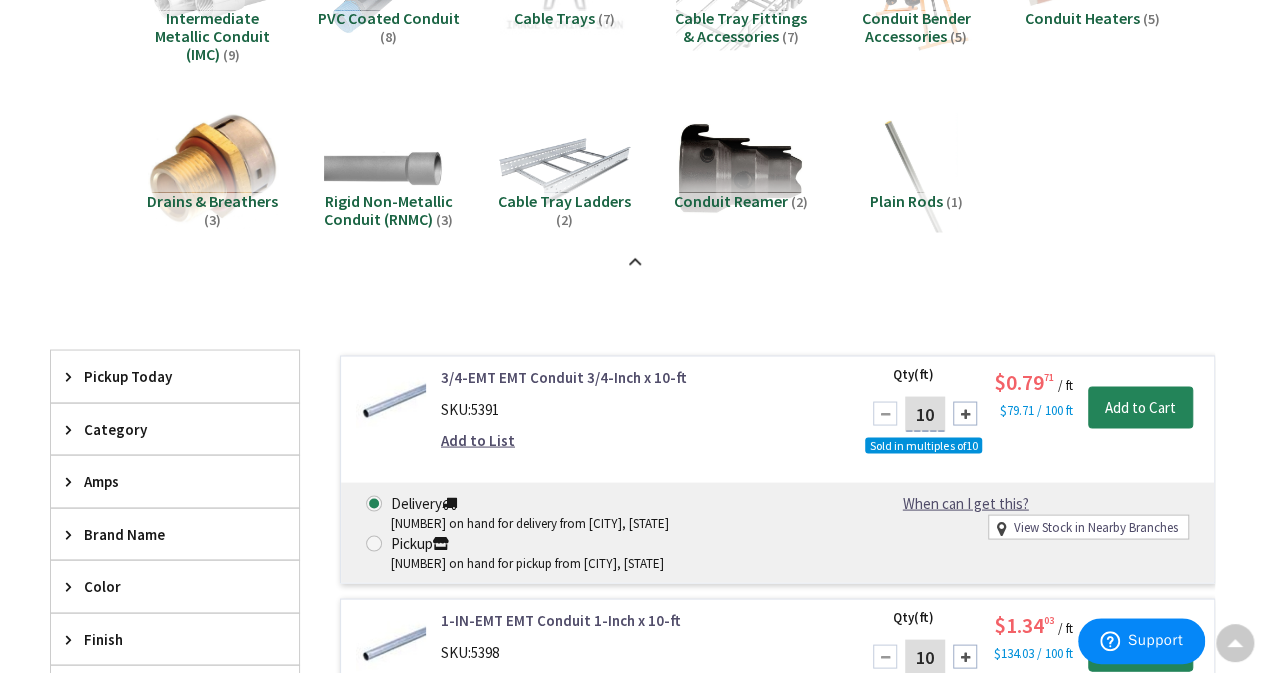click at bounding box center (564, 167) 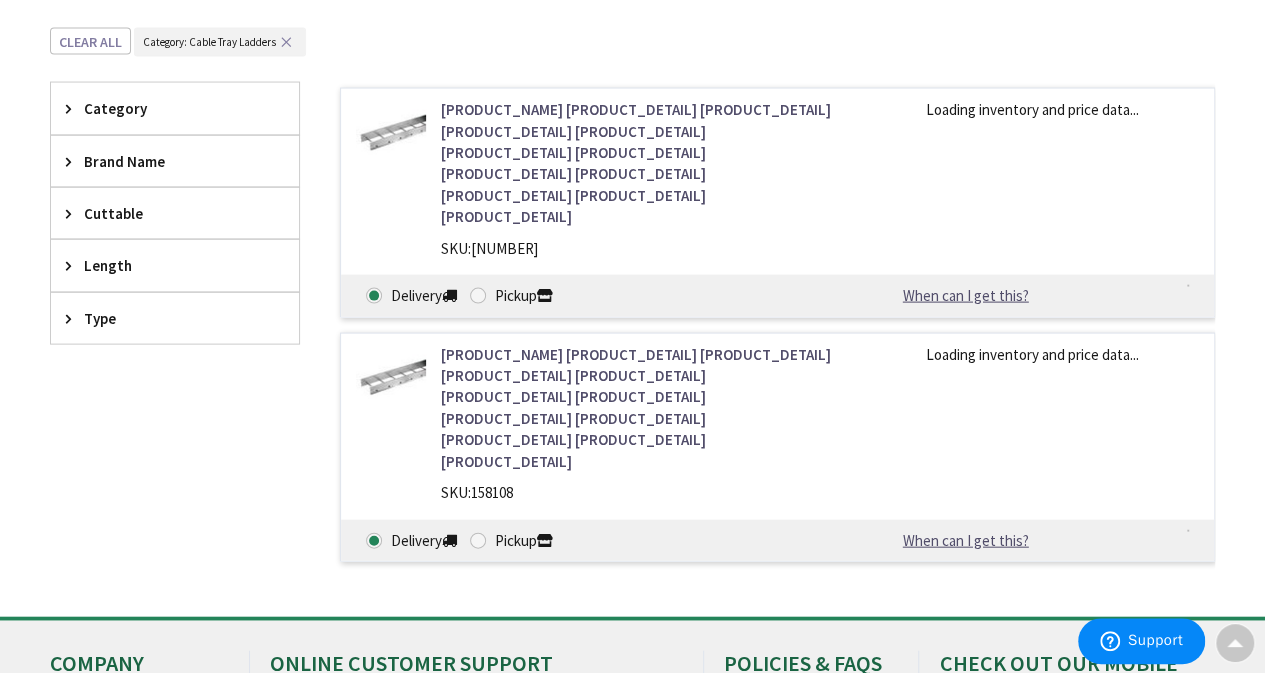 scroll, scrollTop: 2008, scrollLeft: 0, axis: vertical 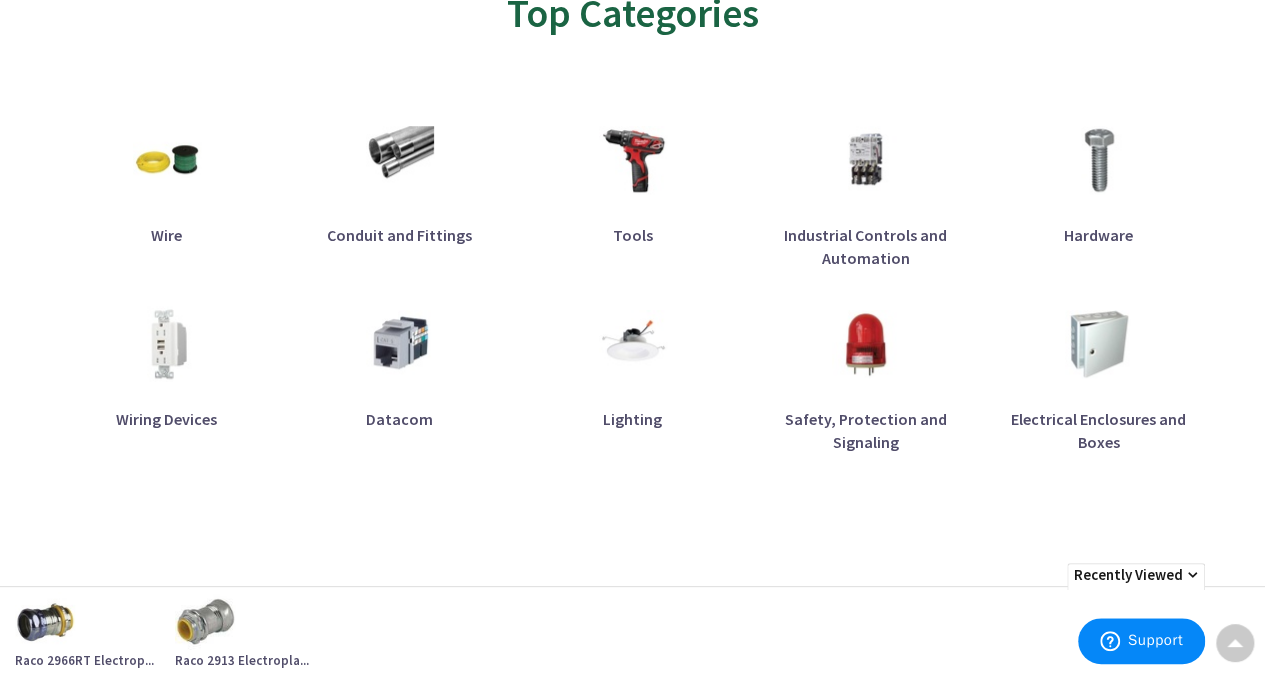 click at bounding box center [166, 343] 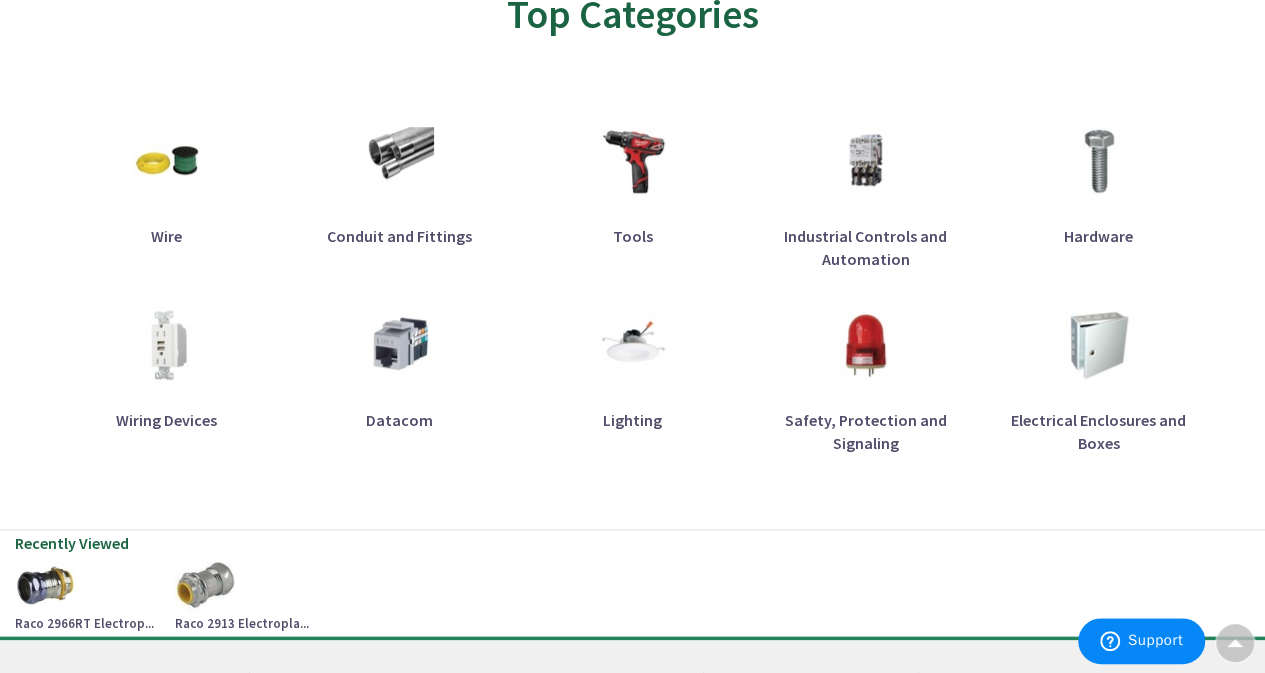 scroll, scrollTop: 937, scrollLeft: 0, axis: vertical 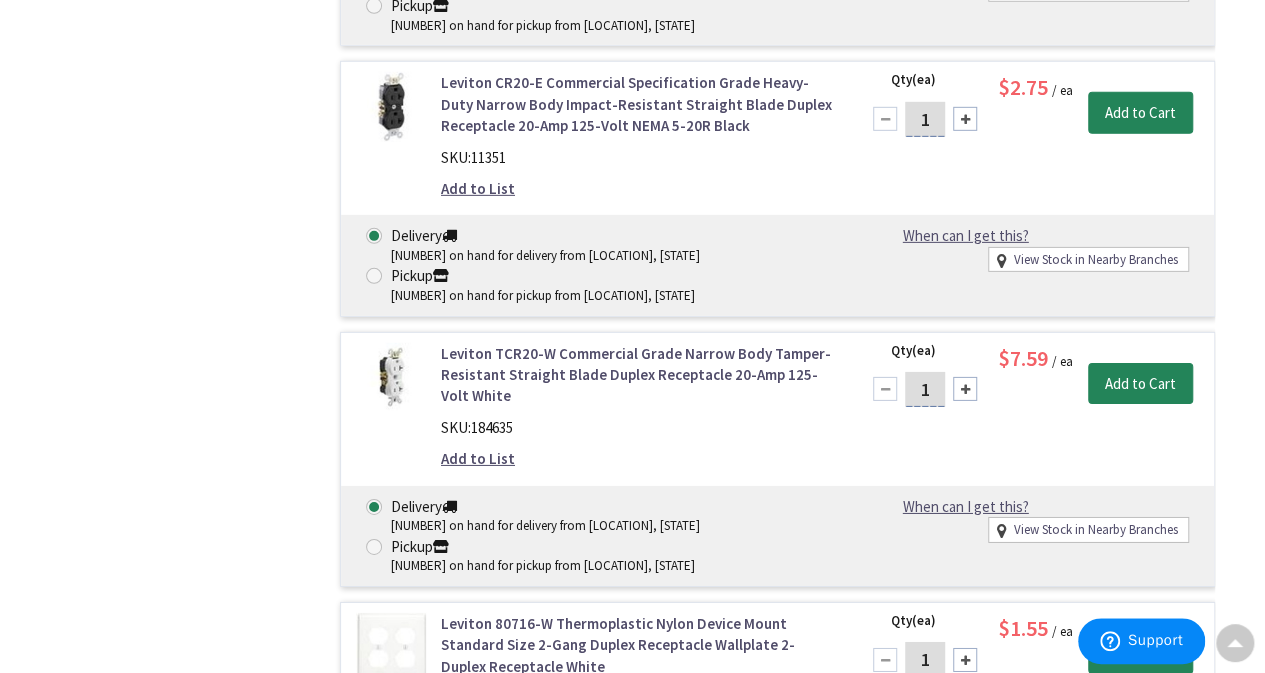 drag, startPoint x: 580, startPoint y: 616, endPoint x: 635, endPoint y: 616, distance: 55 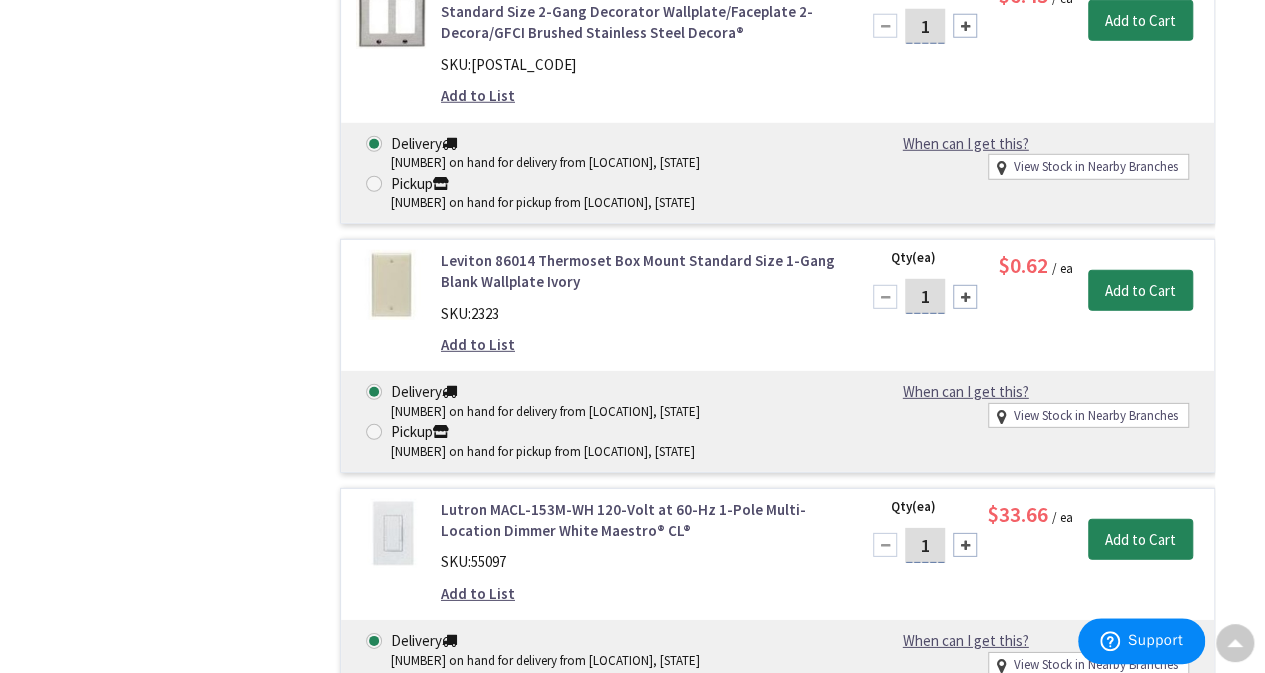 scroll, scrollTop: 21604, scrollLeft: 0, axis: vertical 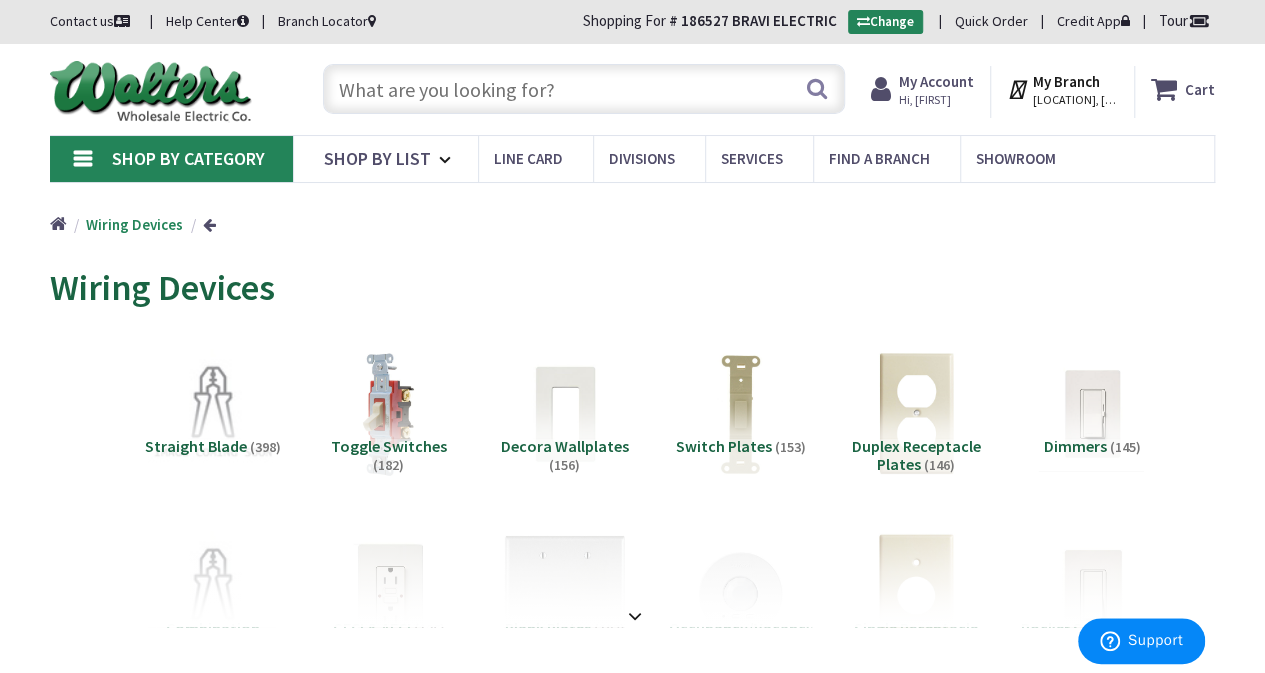 click at bounding box center (584, 89) 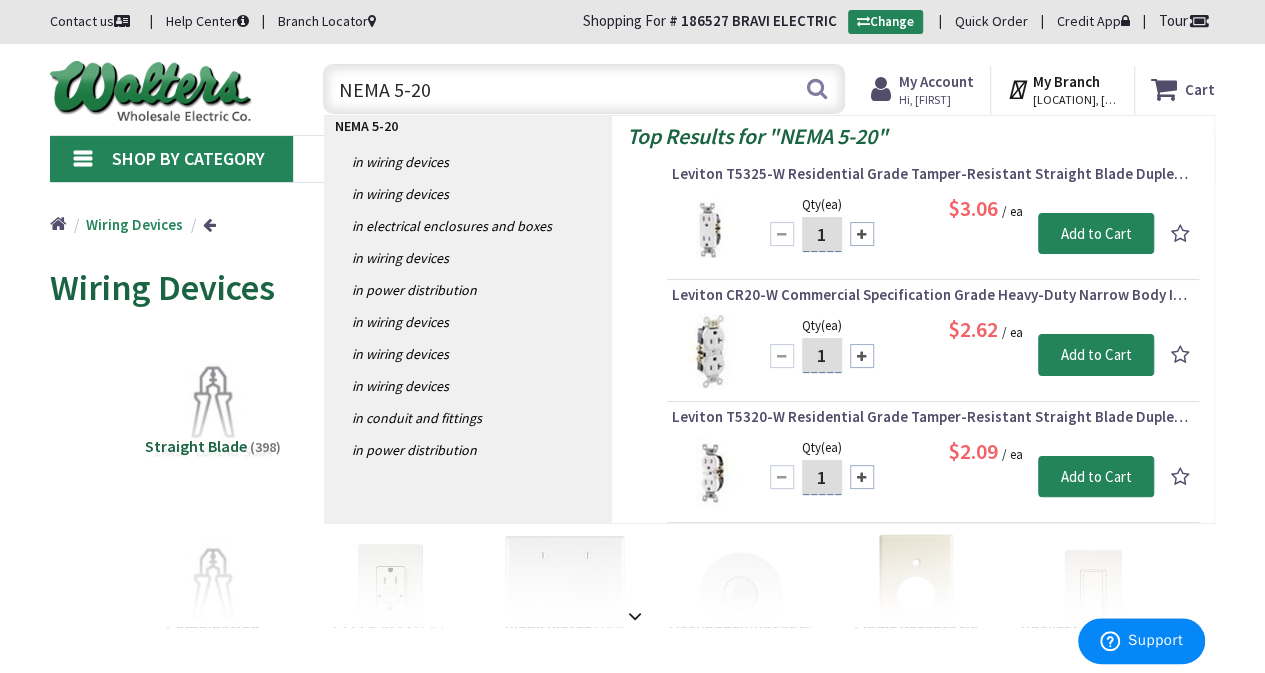 type on "NEMA 5-20R" 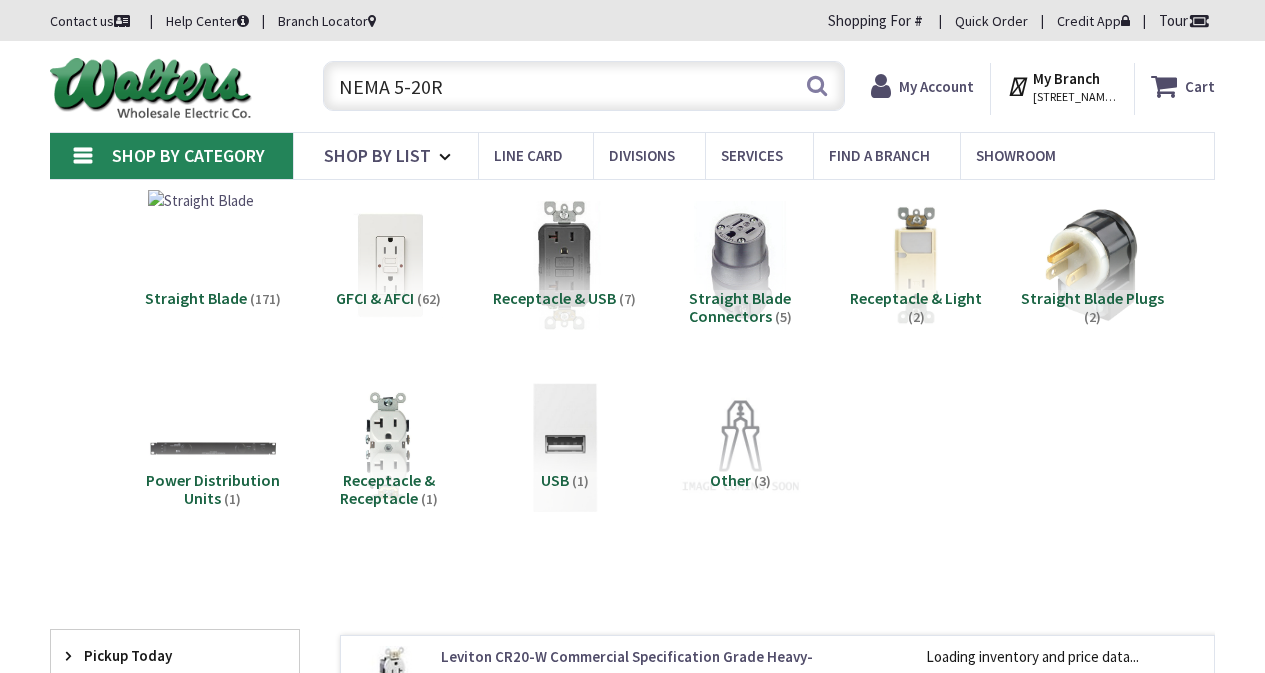 scroll, scrollTop: 0, scrollLeft: 0, axis: both 